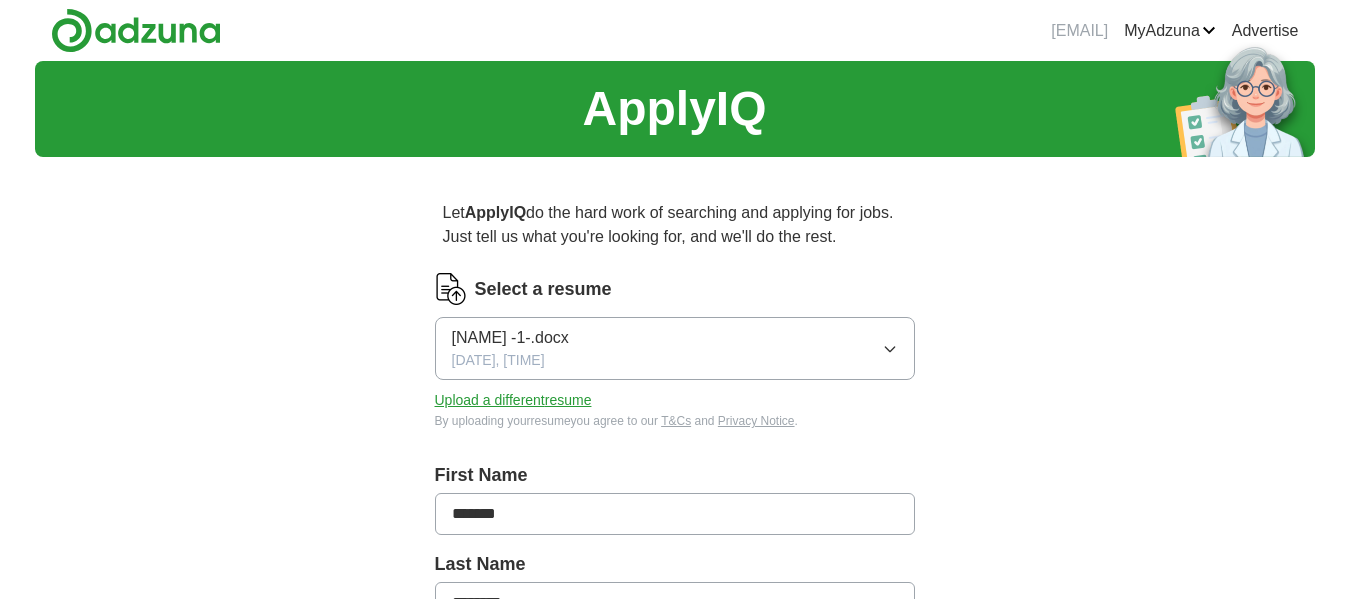 scroll, scrollTop: 0, scrollLeft: 0, axis: both 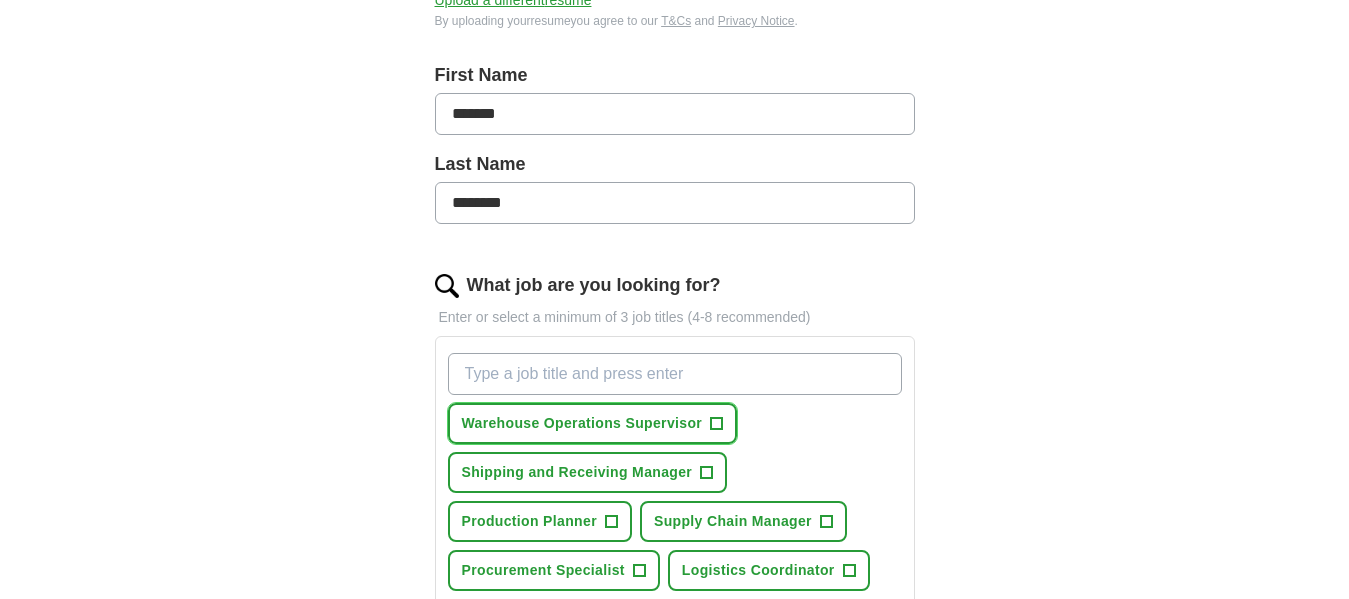 click on "Warehouse Operations Supervisor" at bounding box center [582, 423] 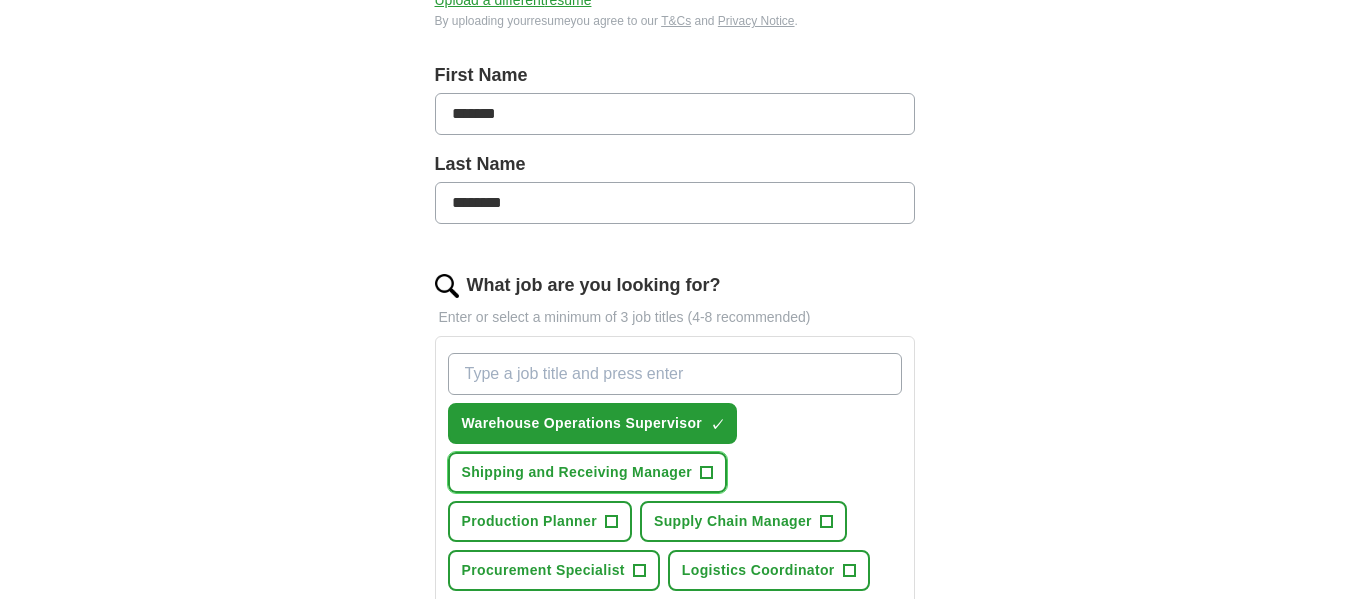 click on "Shipping and Receiving Manager" at bounding box center [577, 472] 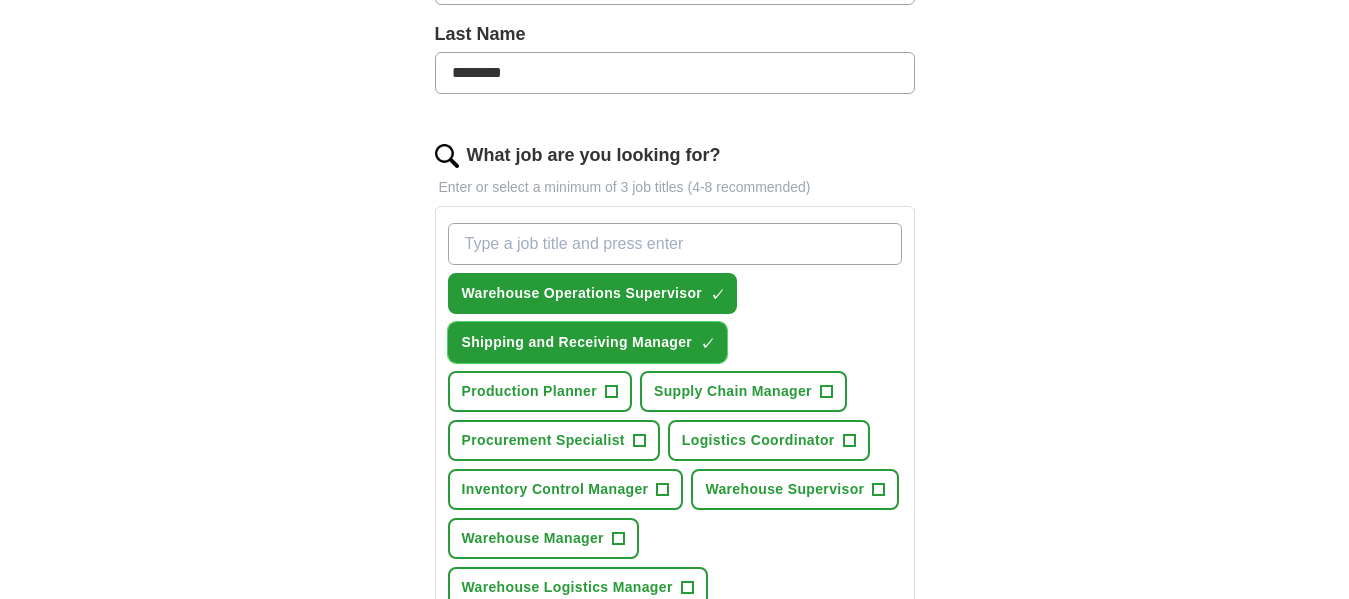 scroll, scrollTop: 600, scrollLeft: 0, axis: vertical 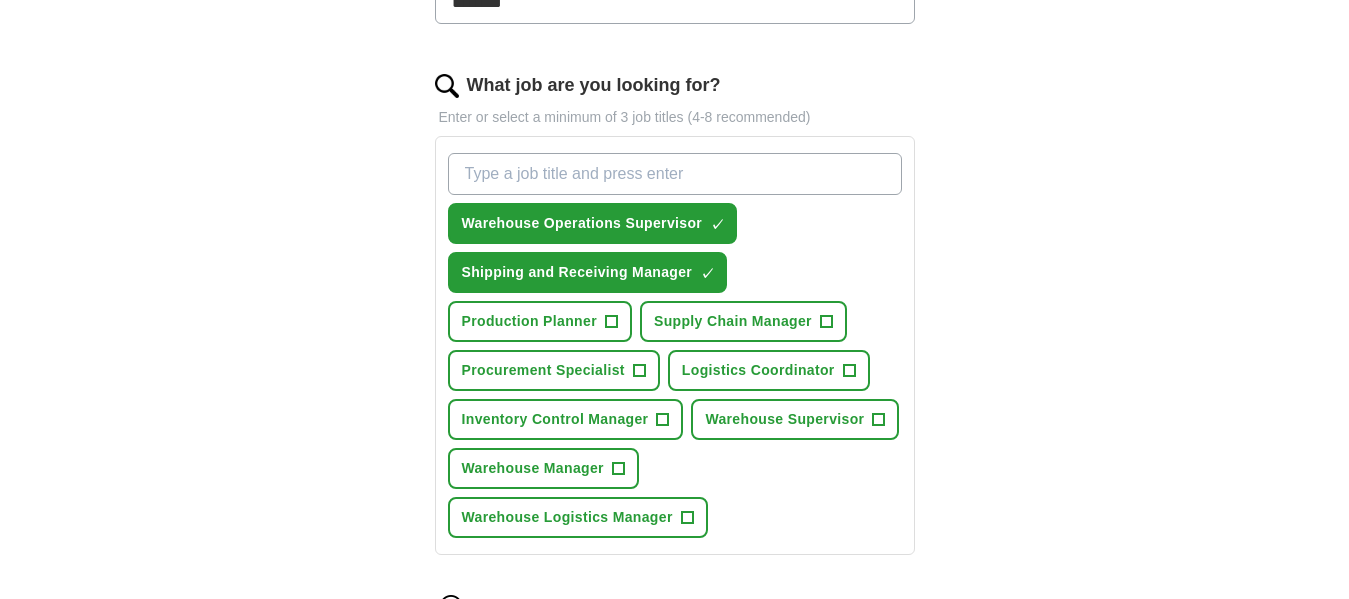 click on "What job are you looking for?" at bounding box center [675, 174] 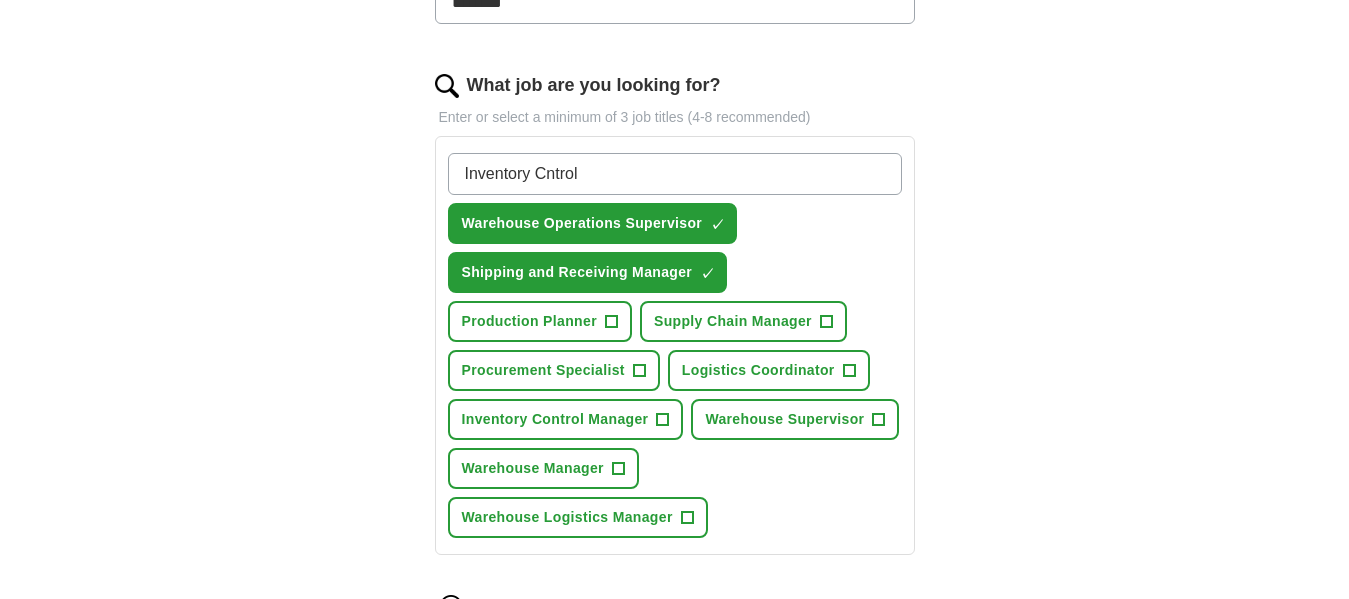scroll, scrollTop: 700, scrollLeft: 0, axis: vertical 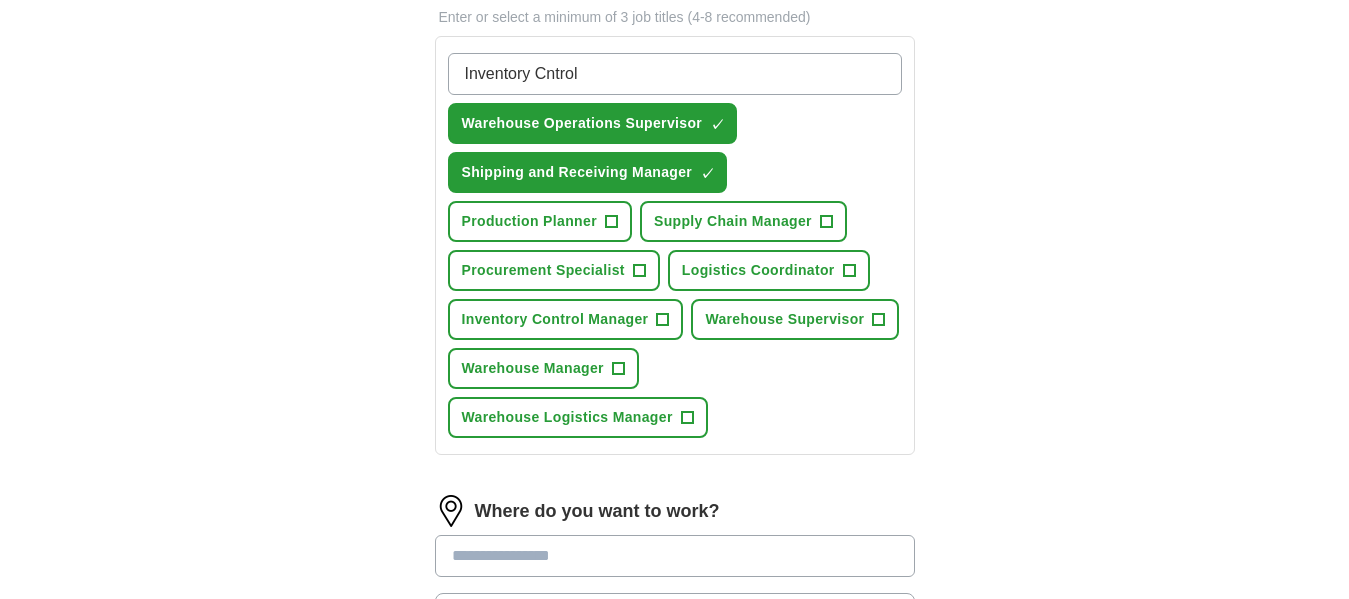 type on "Inventory Cntrol" 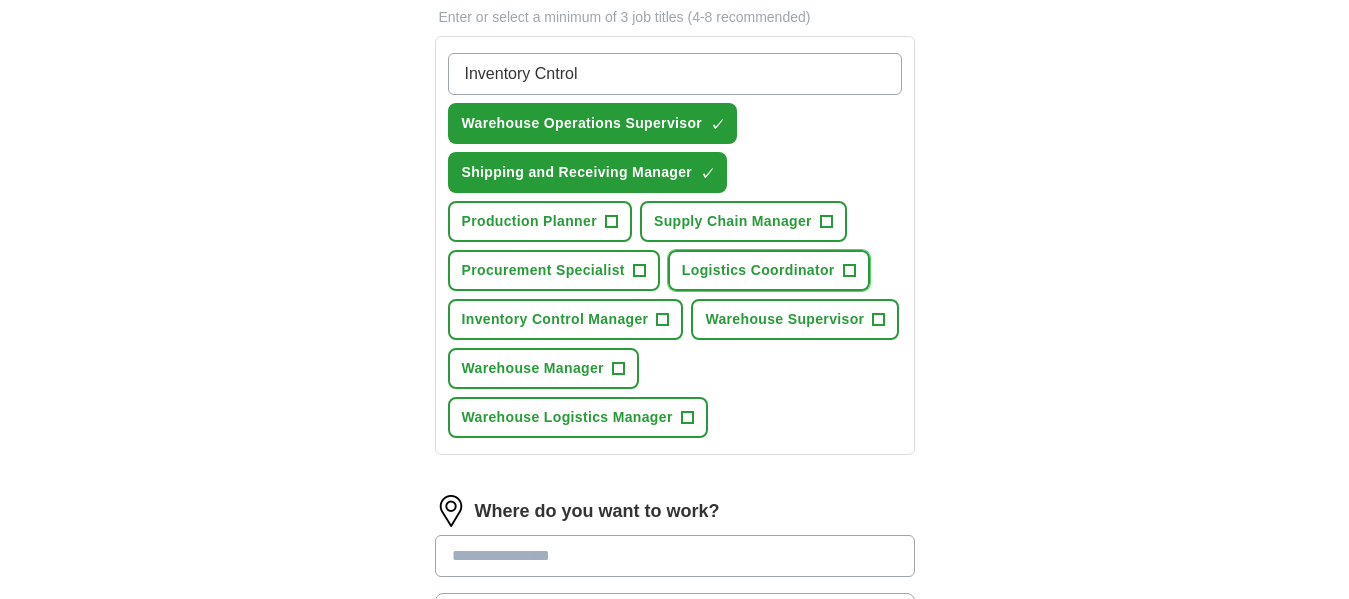 click on "Logistics Coordinator" at bounding box center [758, 270] 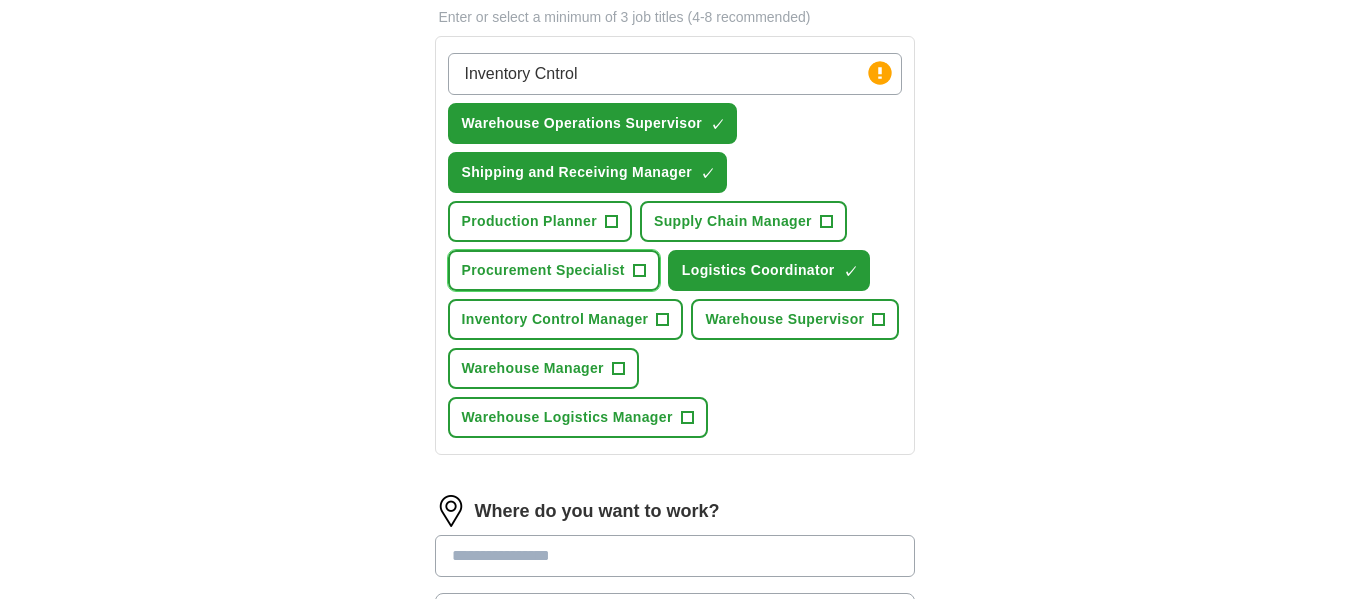 click on "Procurement Specialist" at bounding box center [543, 270] 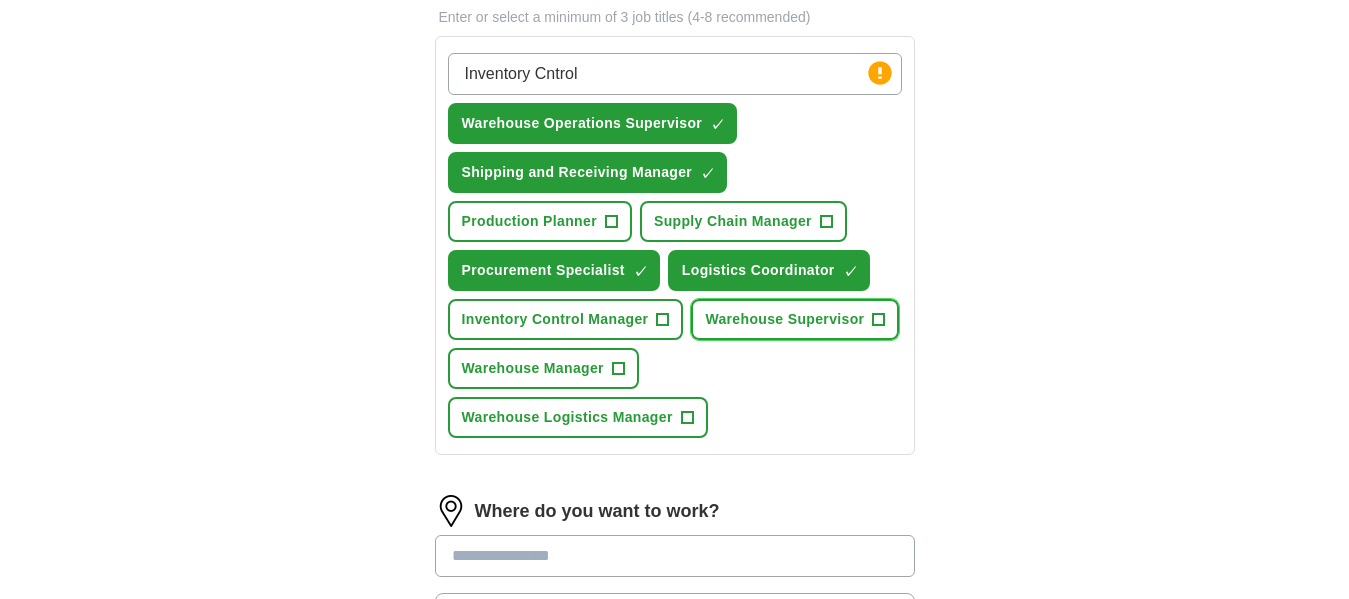 click on "Warehouse Supervisor +" at bounding box center [795, 319] 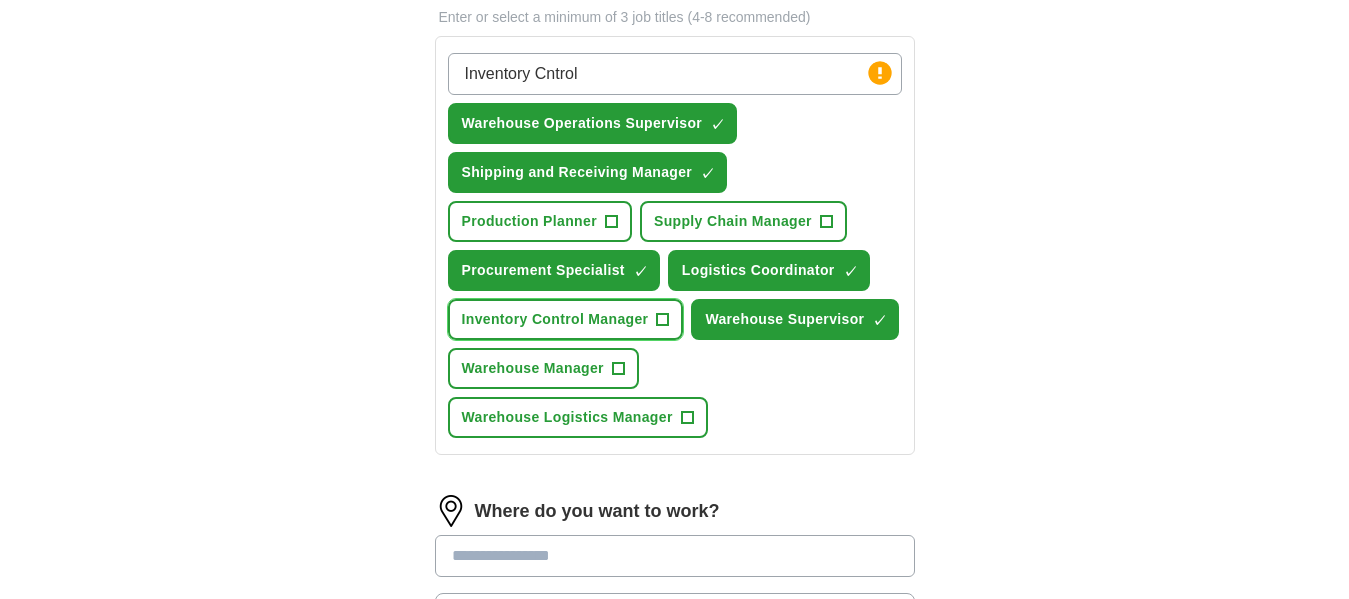 click on "Inventory Control Manager +" at bounding box center [566, 319] 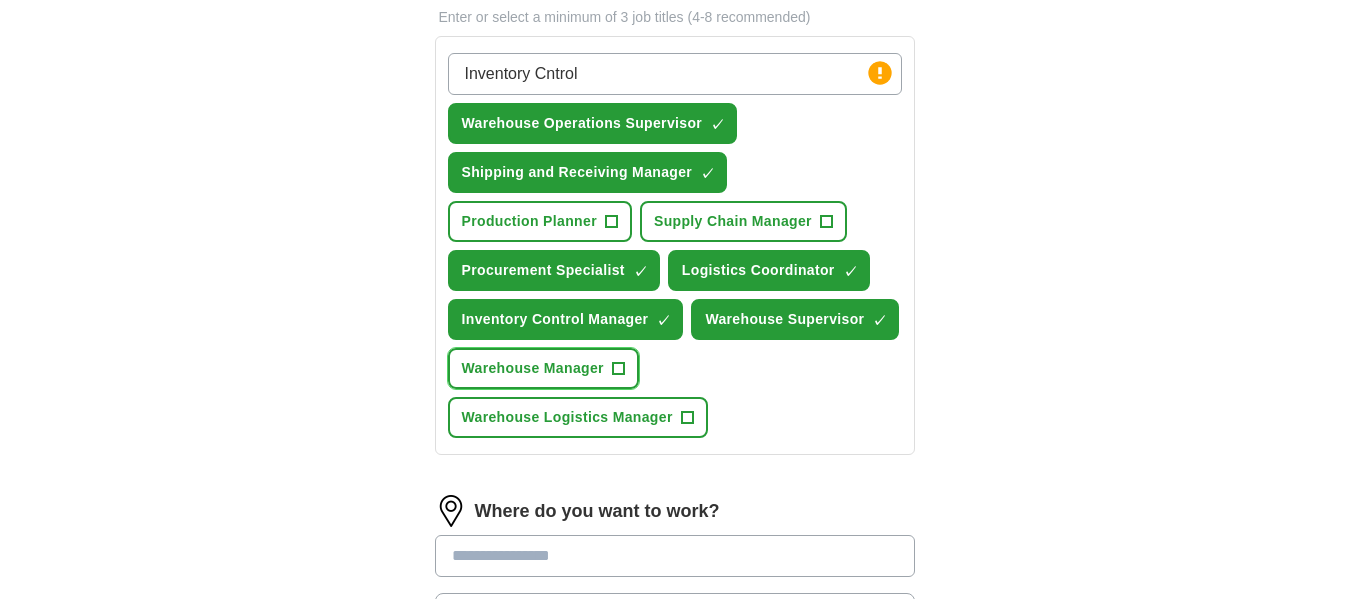 click on "Warehouse Manager" at bounding box center [533, 368] 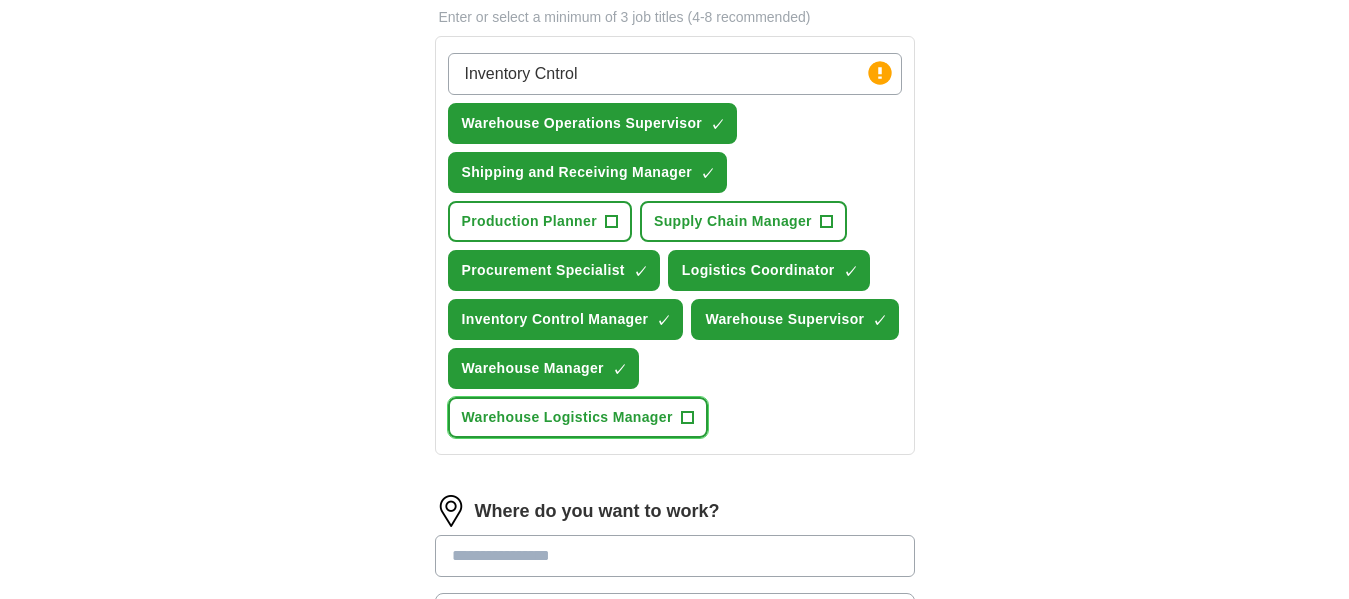 click on "Warehouse Logistics Manager +" at bounding box center (578, 417) 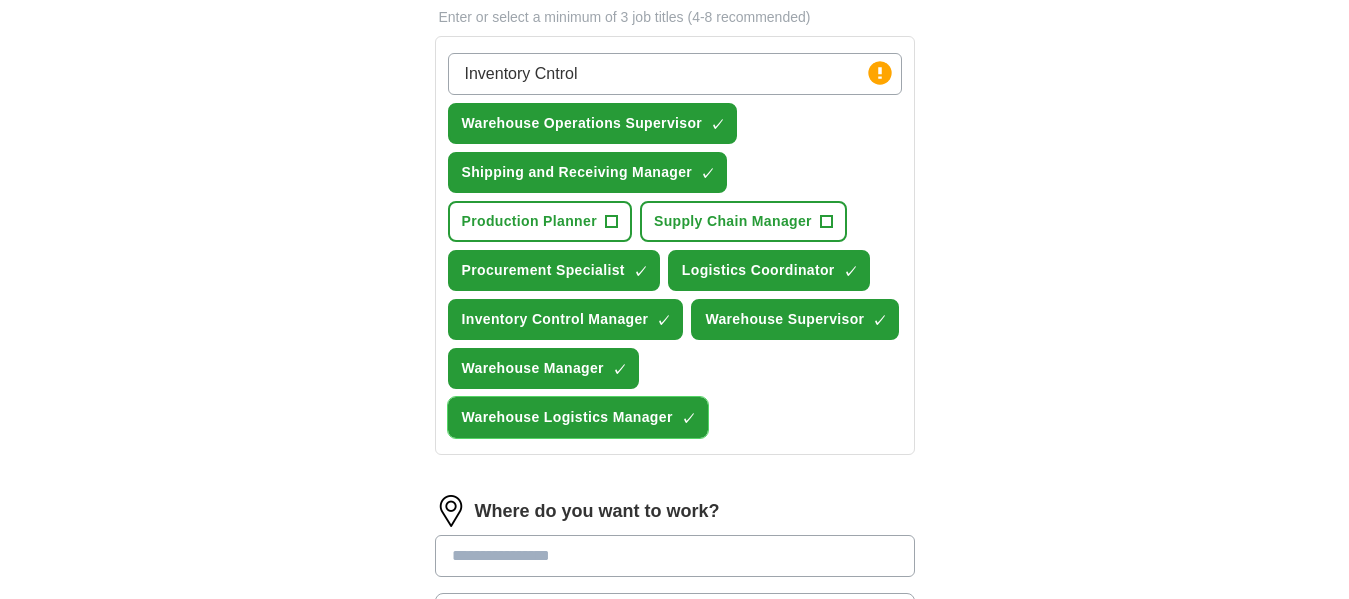 scroll, scrollTop: 800, scrollLeft: 0, axis: vertical 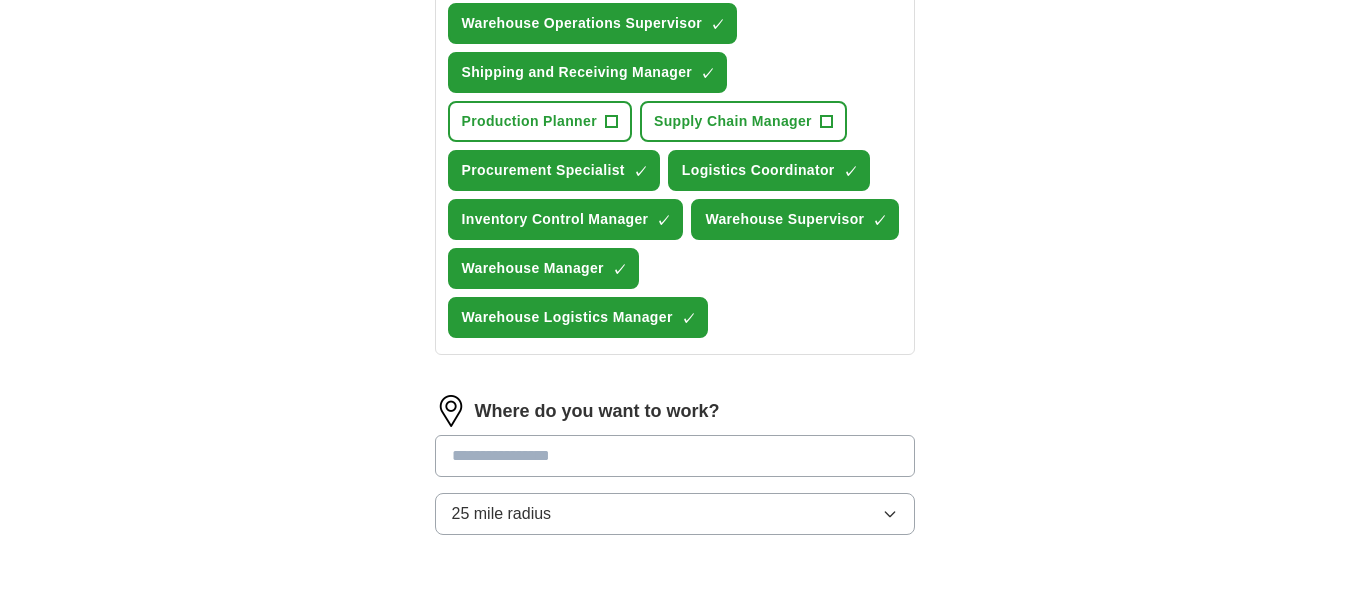 click at bounding box center [675, 456] 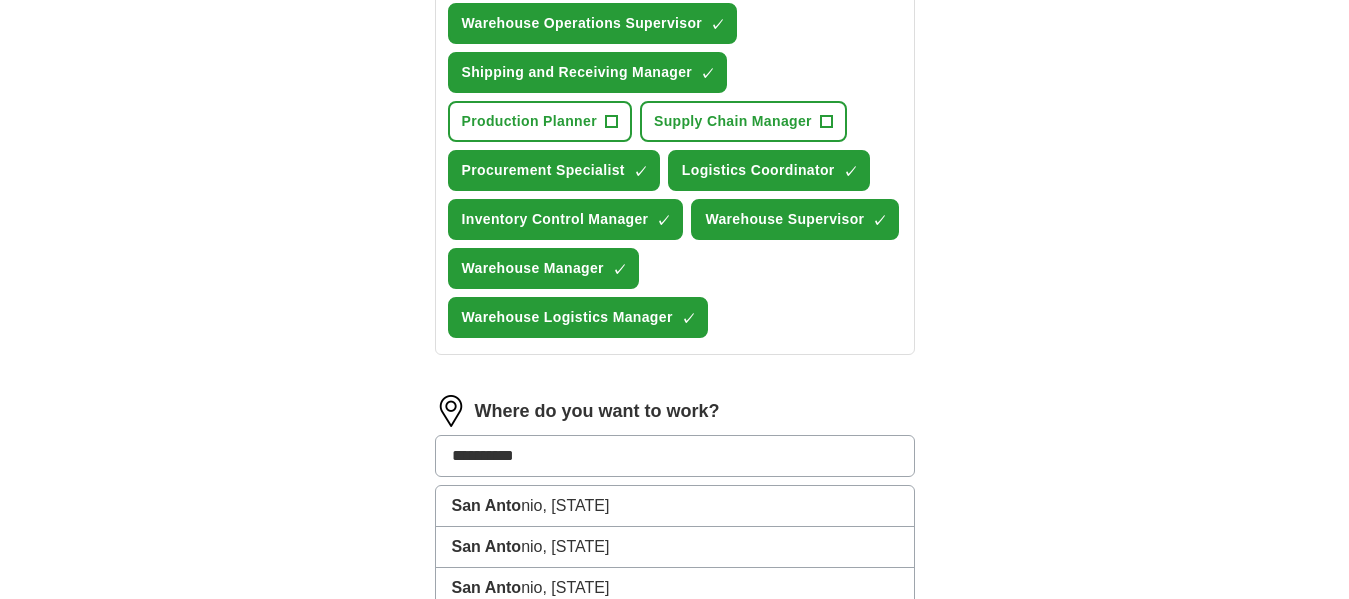 type on "**********" 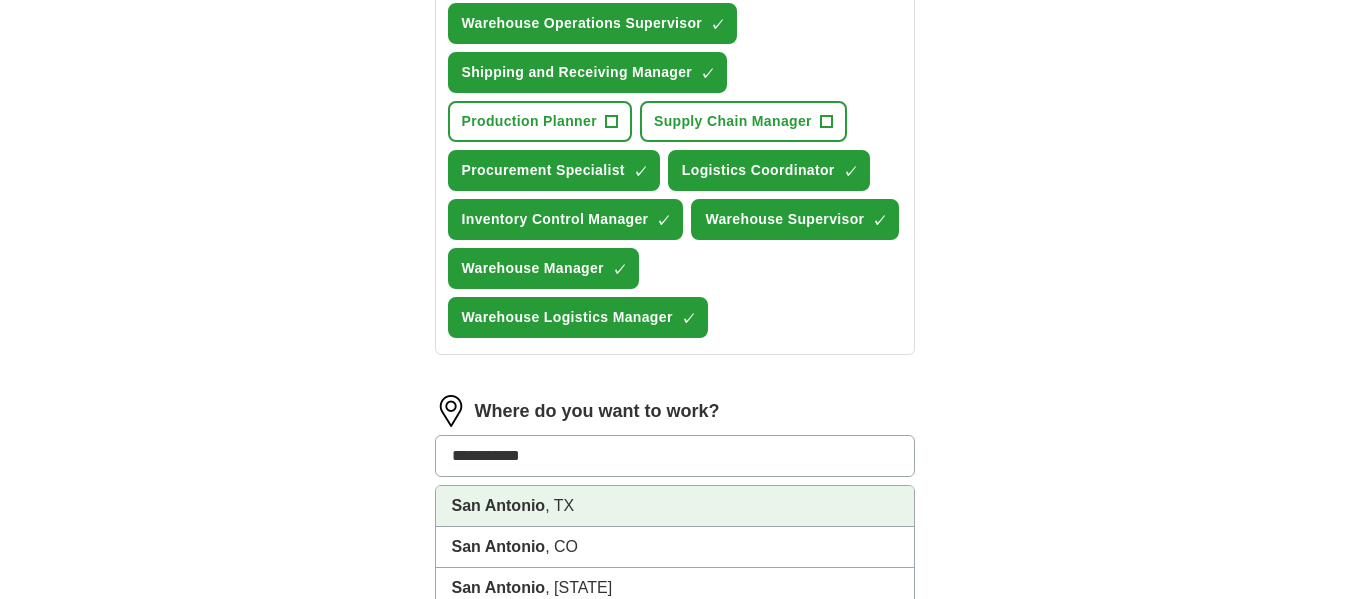 click on "San Antonio" at bounding box center (499, 505) 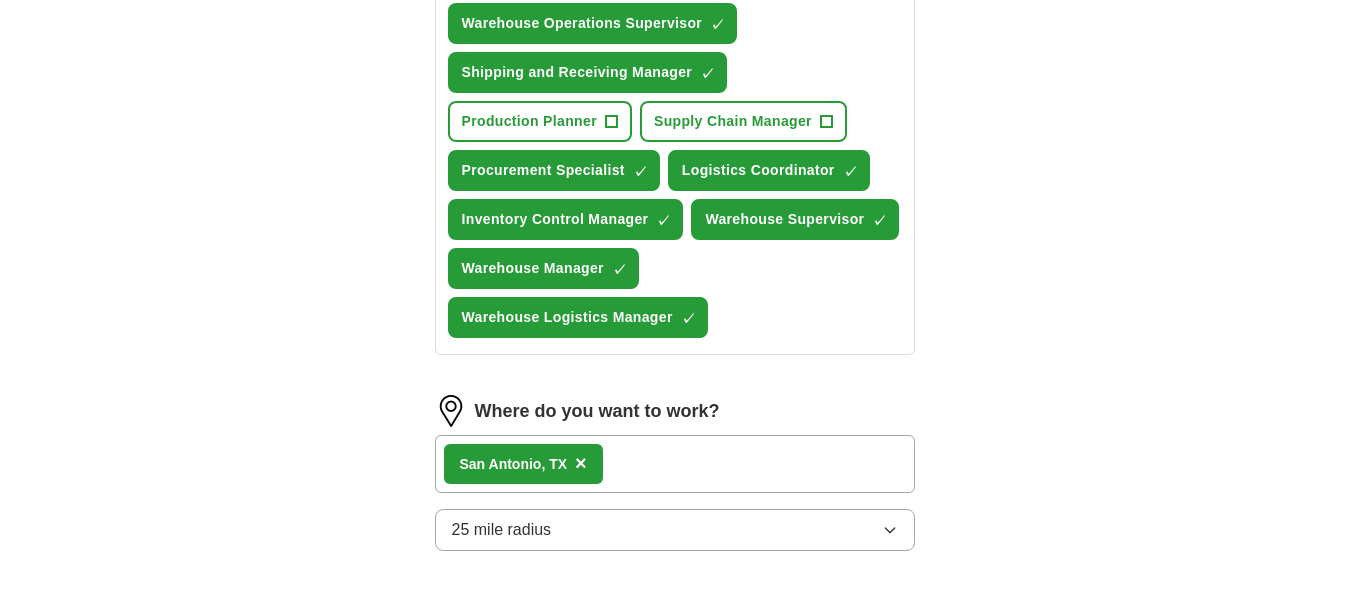 click 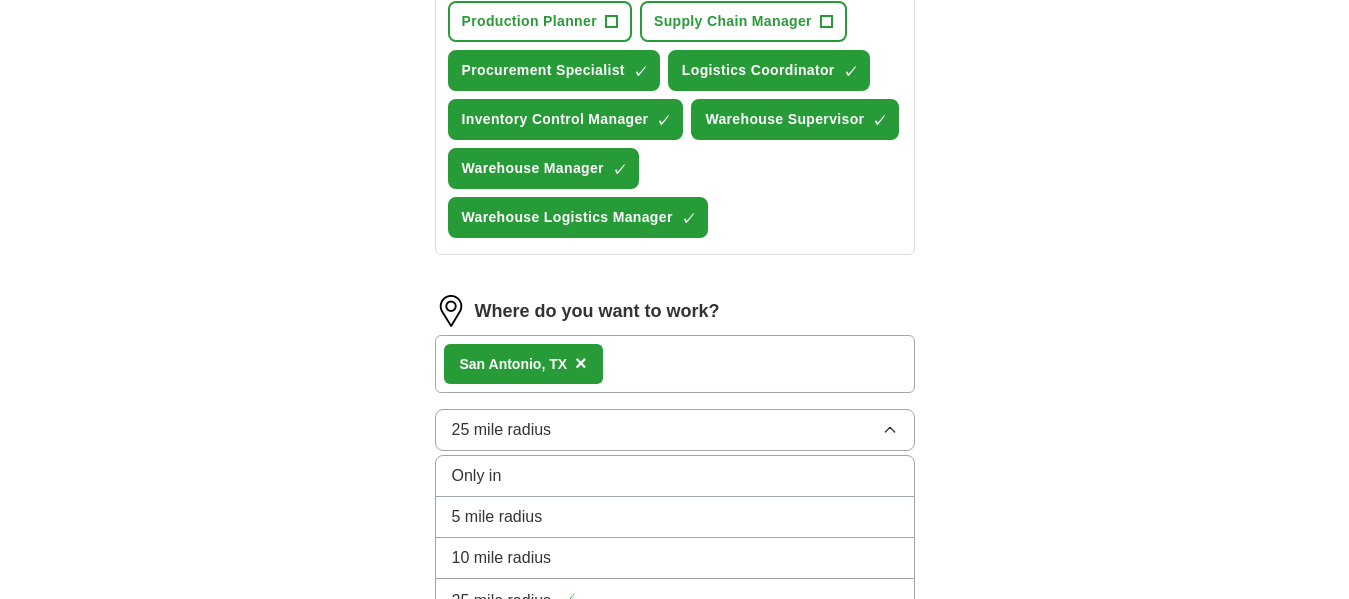 scroll, scrollTop: 1000, scrollLeft: 0, axis: vertical 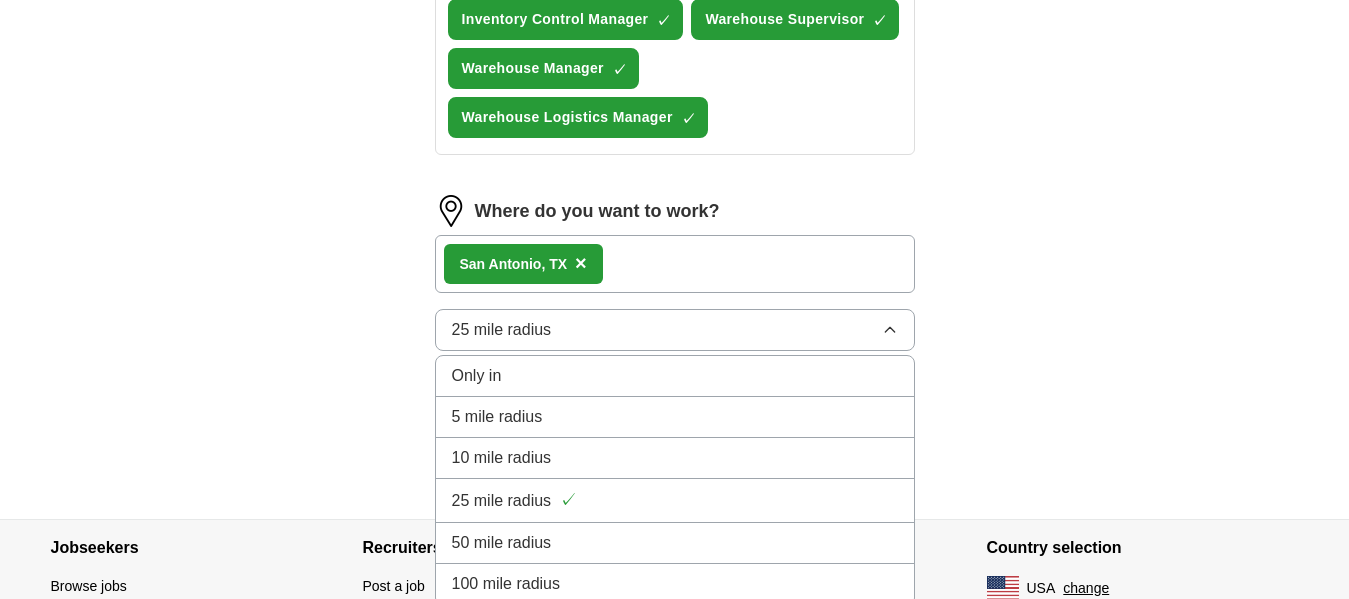 click on "50 mile radius" at bounding box center [675, 543] 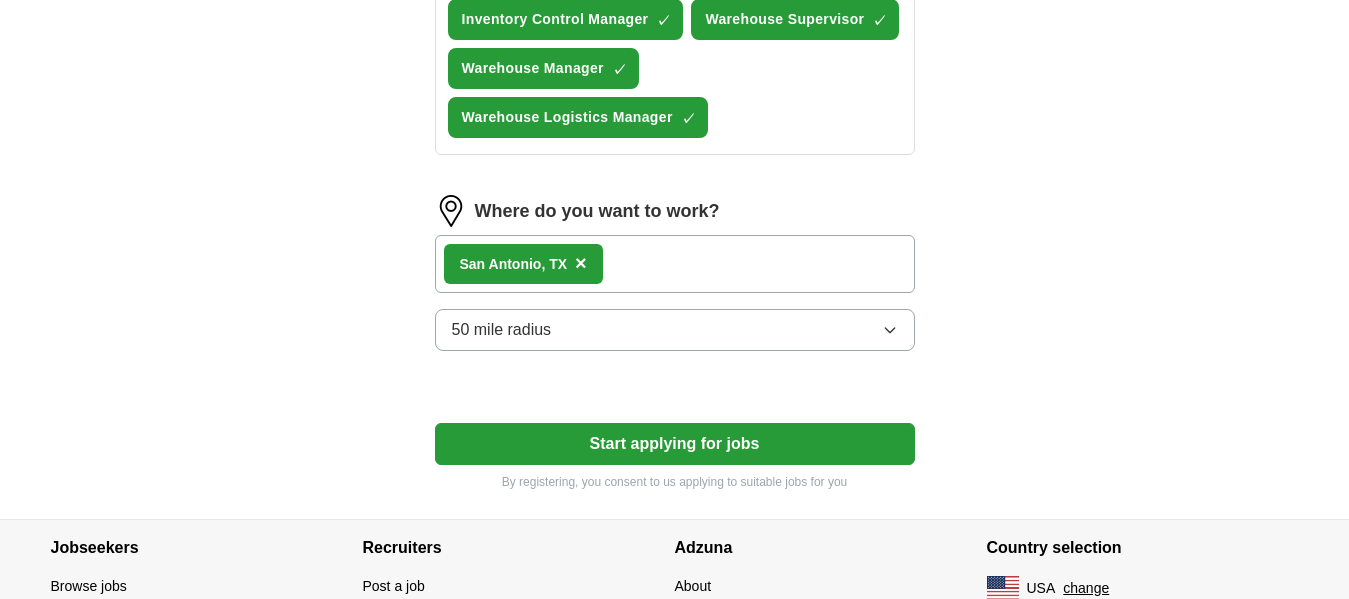 click on "Start applying for jobs" at bounding box center [675, 444] 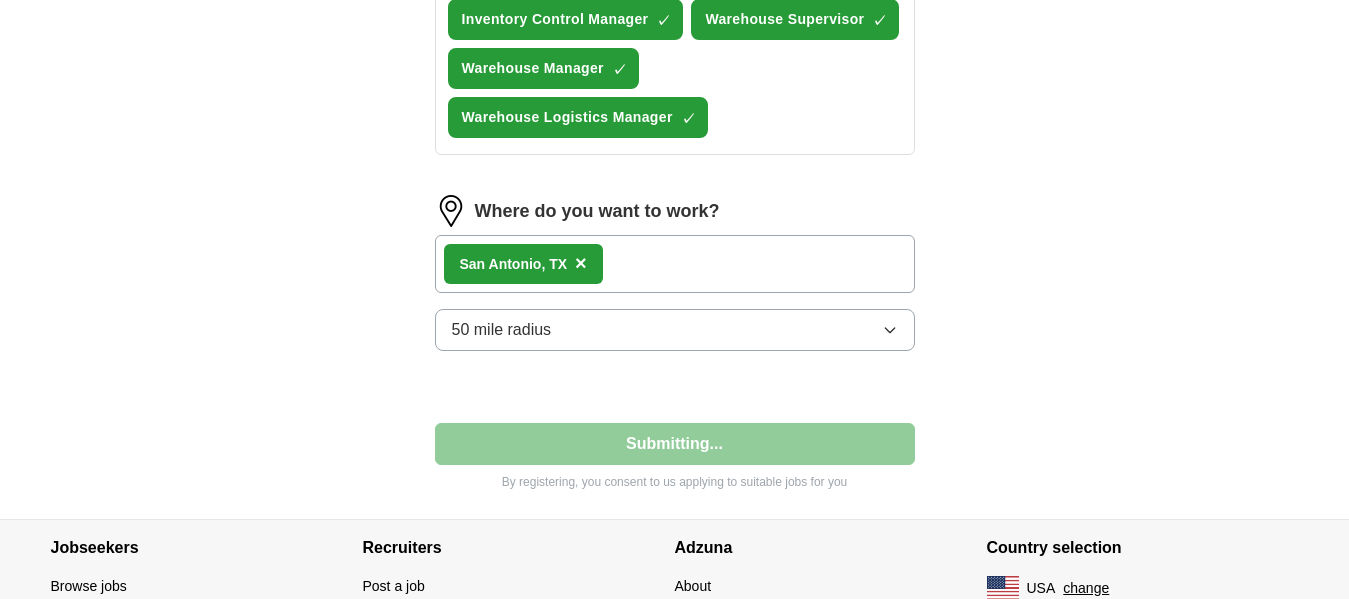 select on "**" 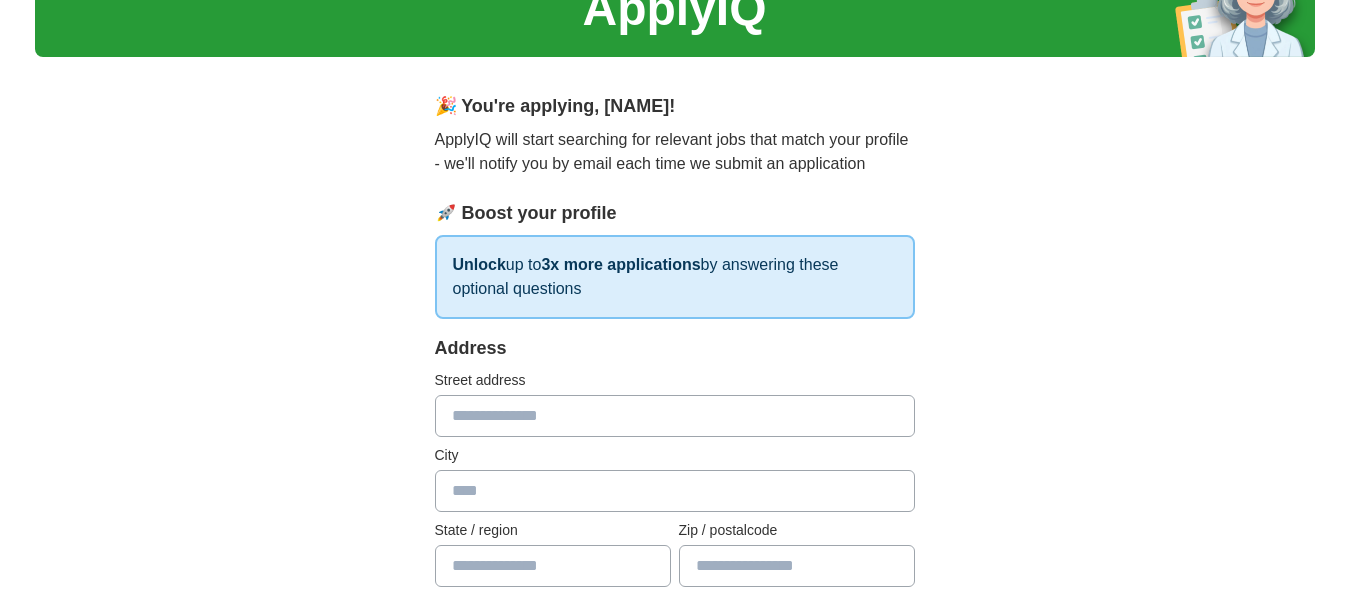 scroll, scrollTop: 200, scrollLeft: 0, axis: vertical 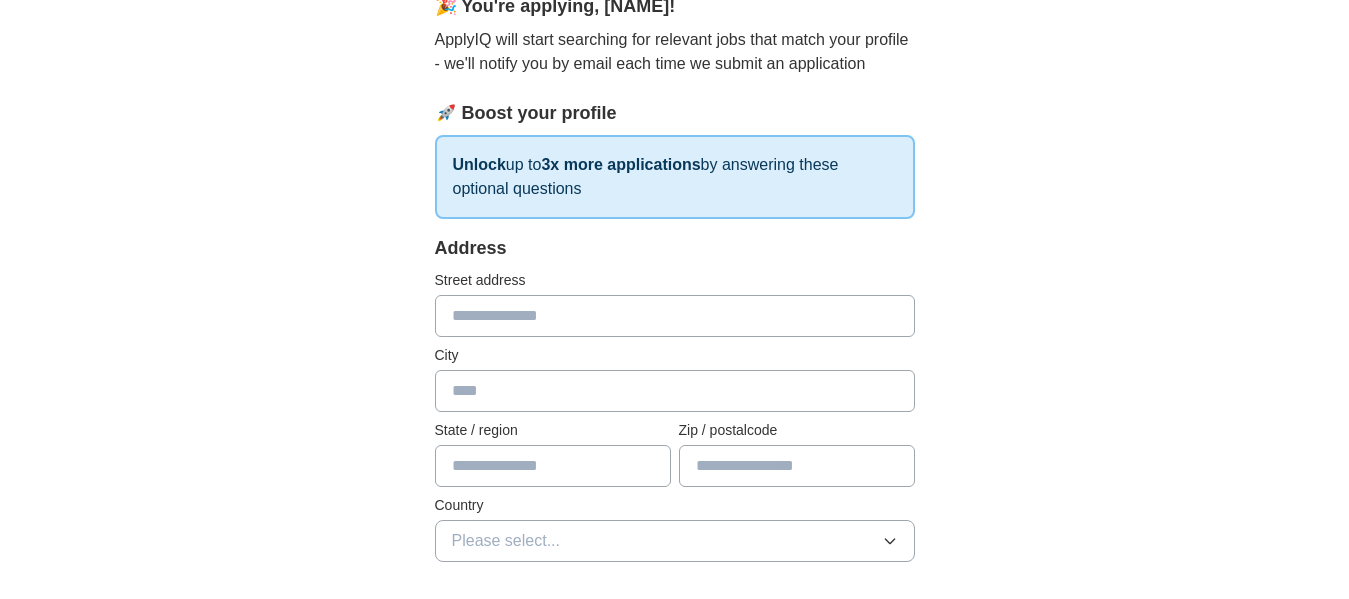 click at bounding box center (675, 316) 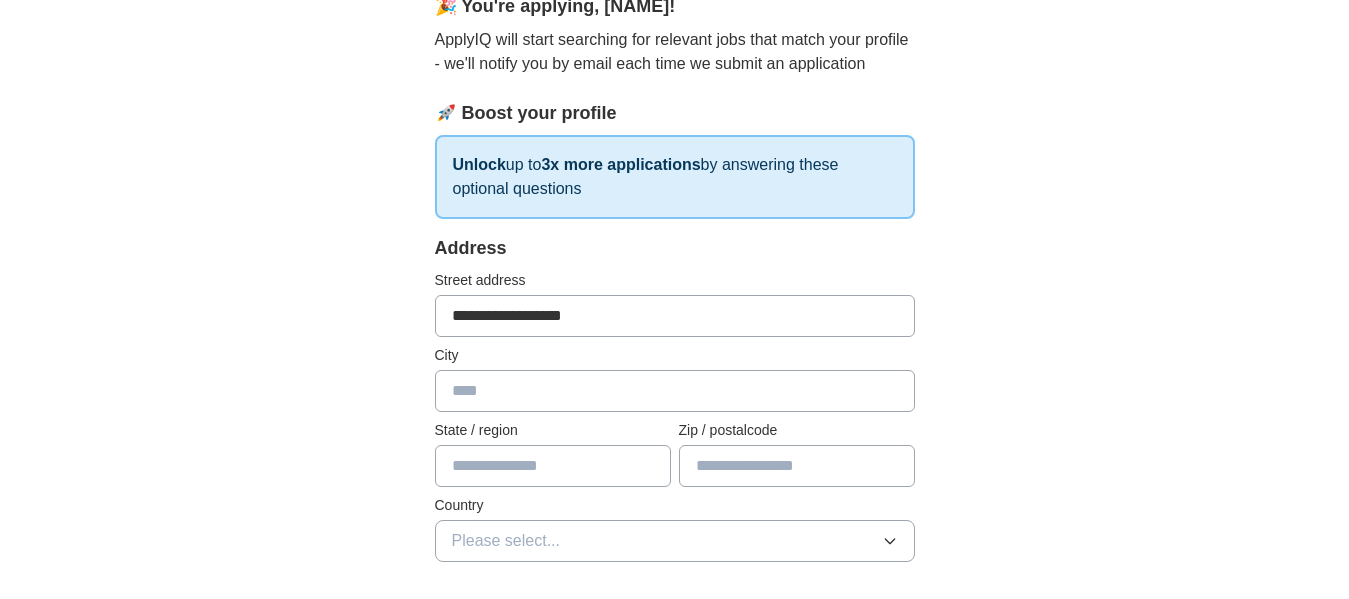 type on "**********" 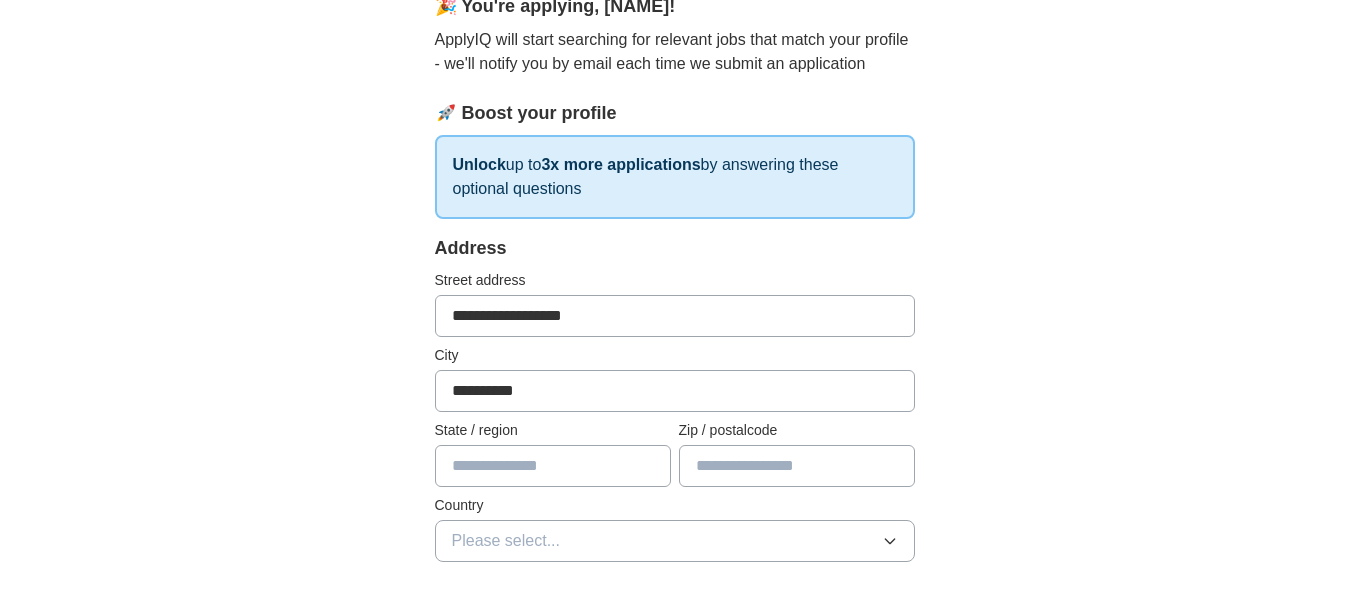 type on "**" 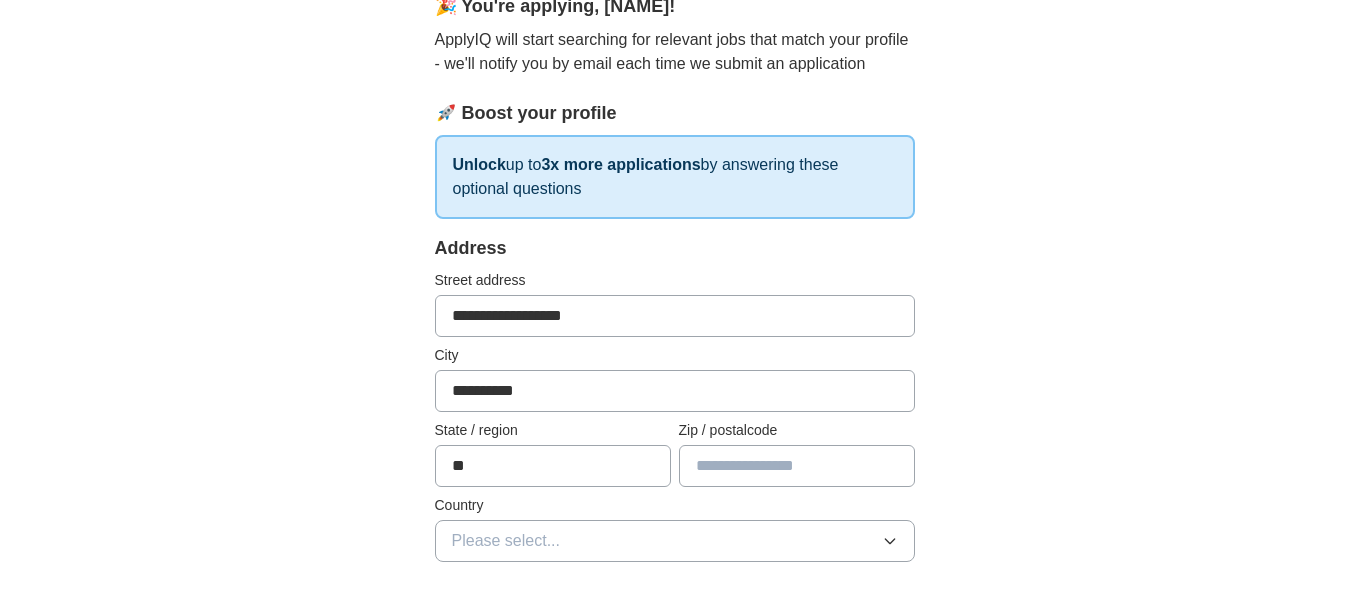 type on "*****" 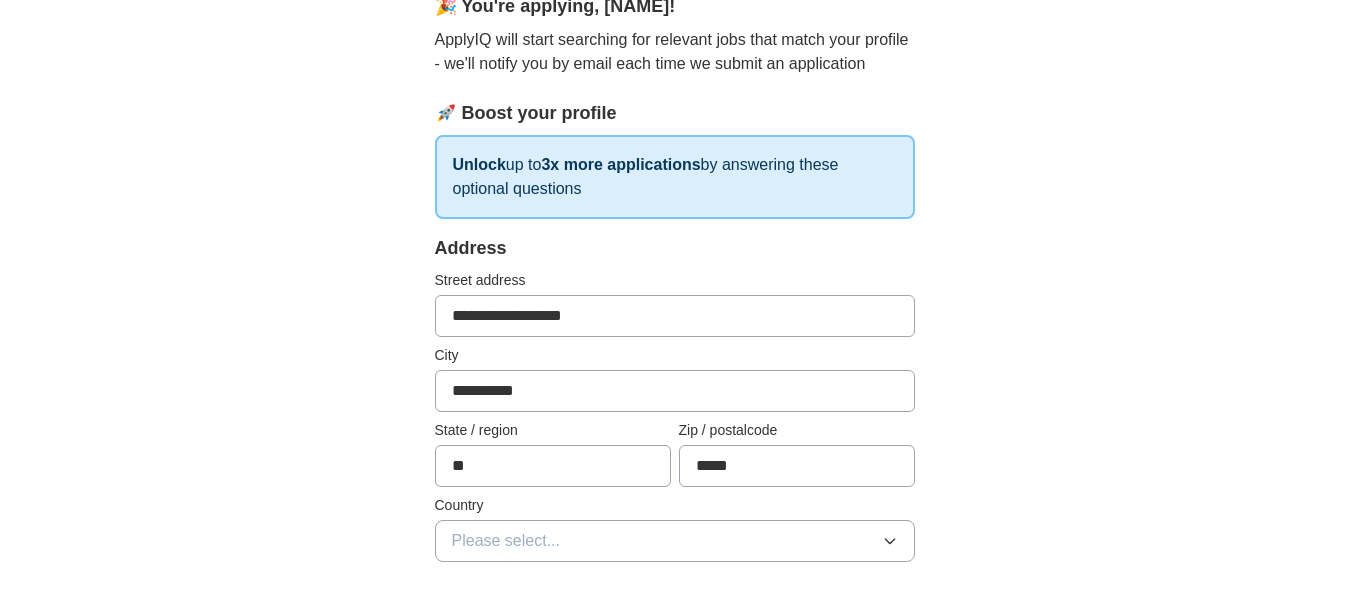type on "**********" 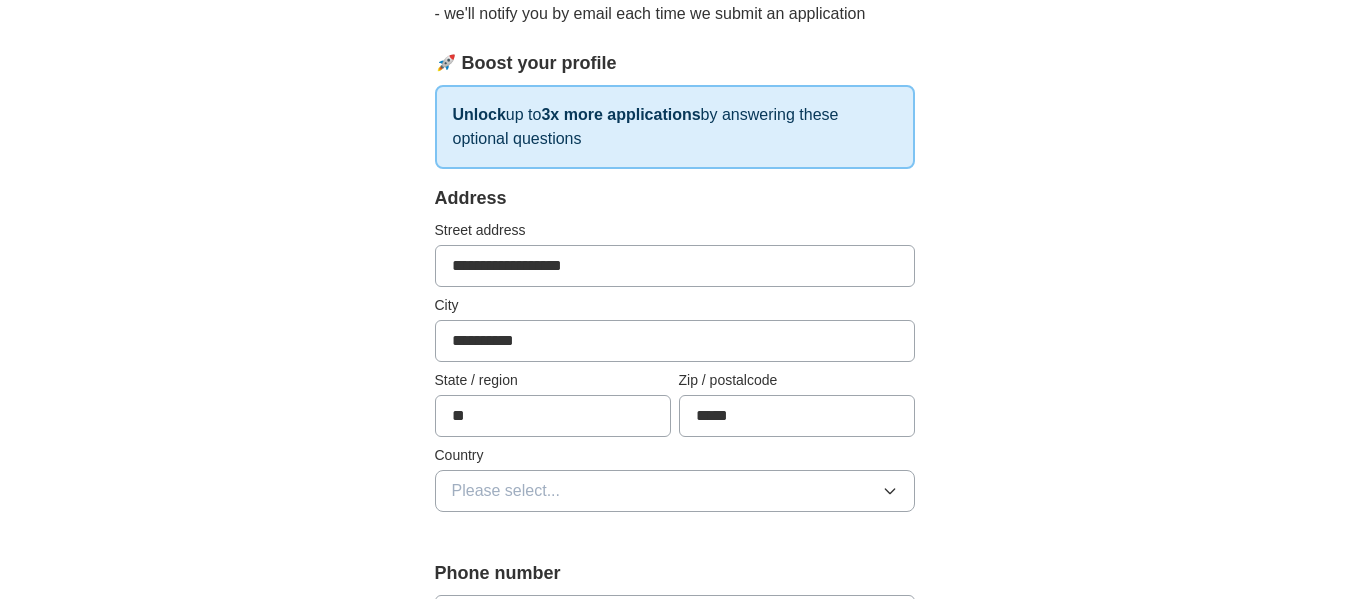 scroll, scrollTop: 300, scrollLeft: 0, axis: vertical 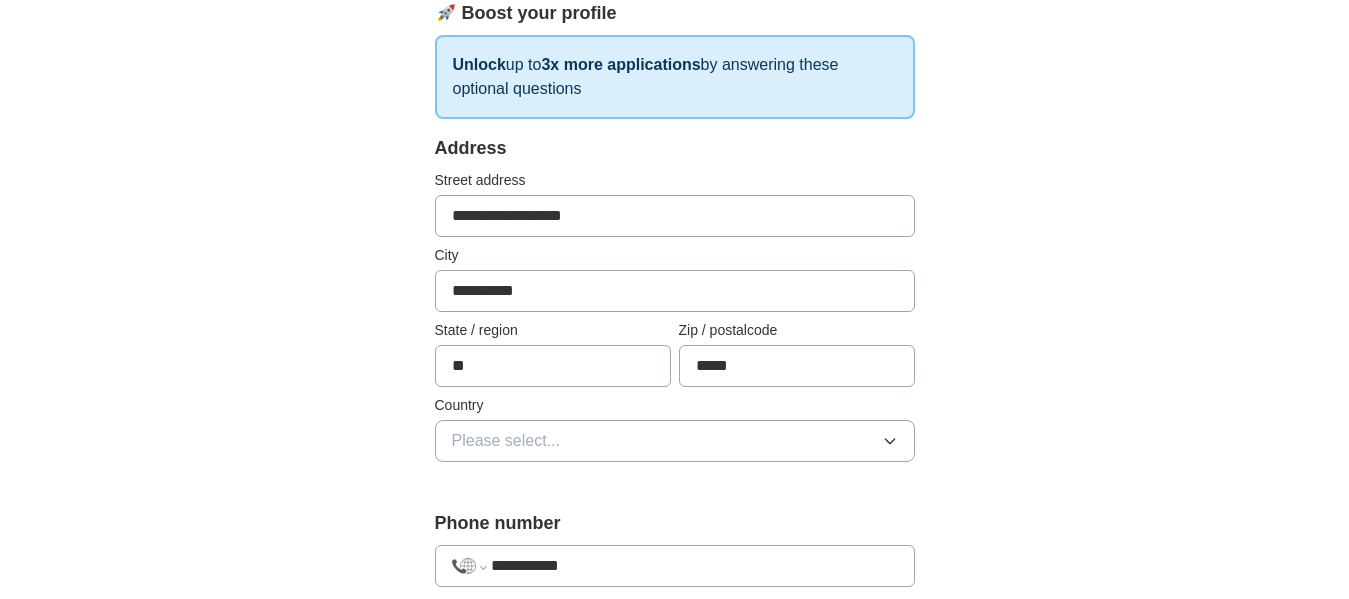 click 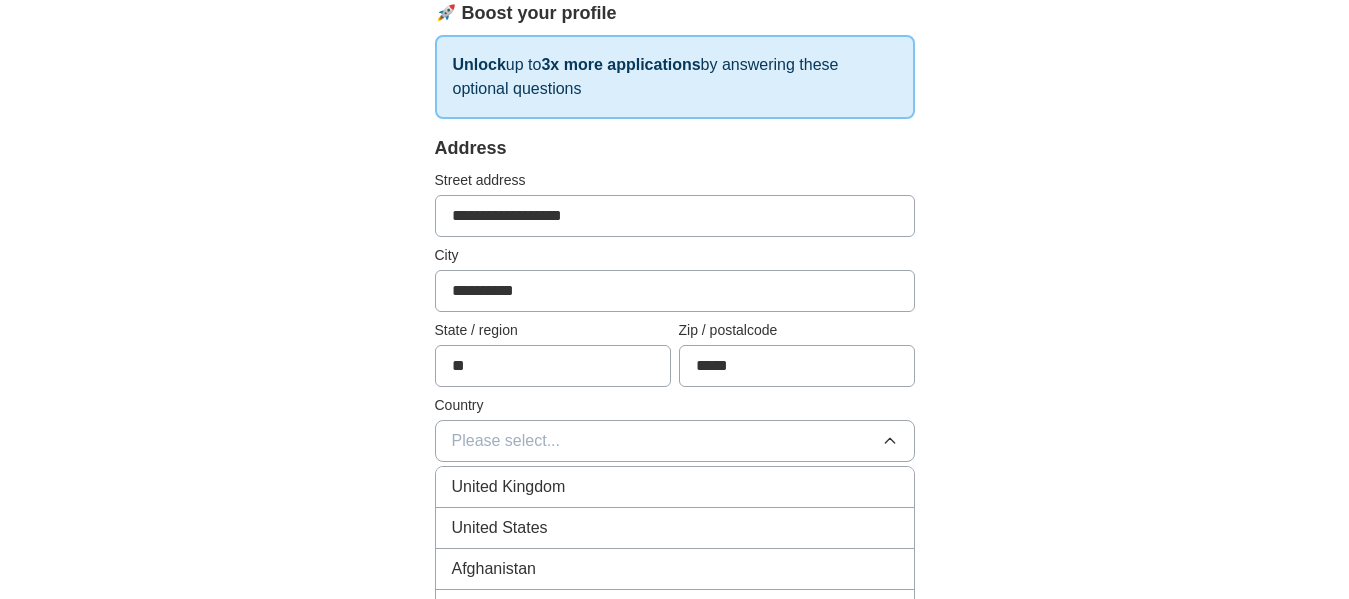 click on "United States" at bounding box center (675, 528) 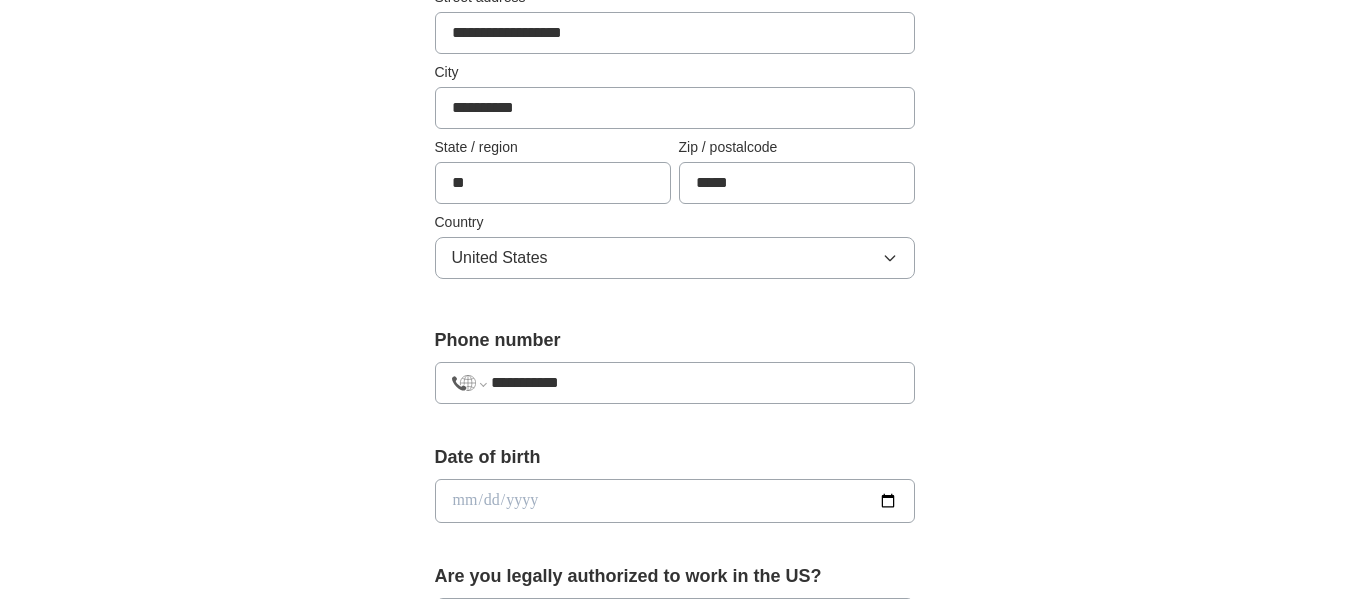 scroll, scrollTop: 500, scrollLeft: 0, axis: vertical 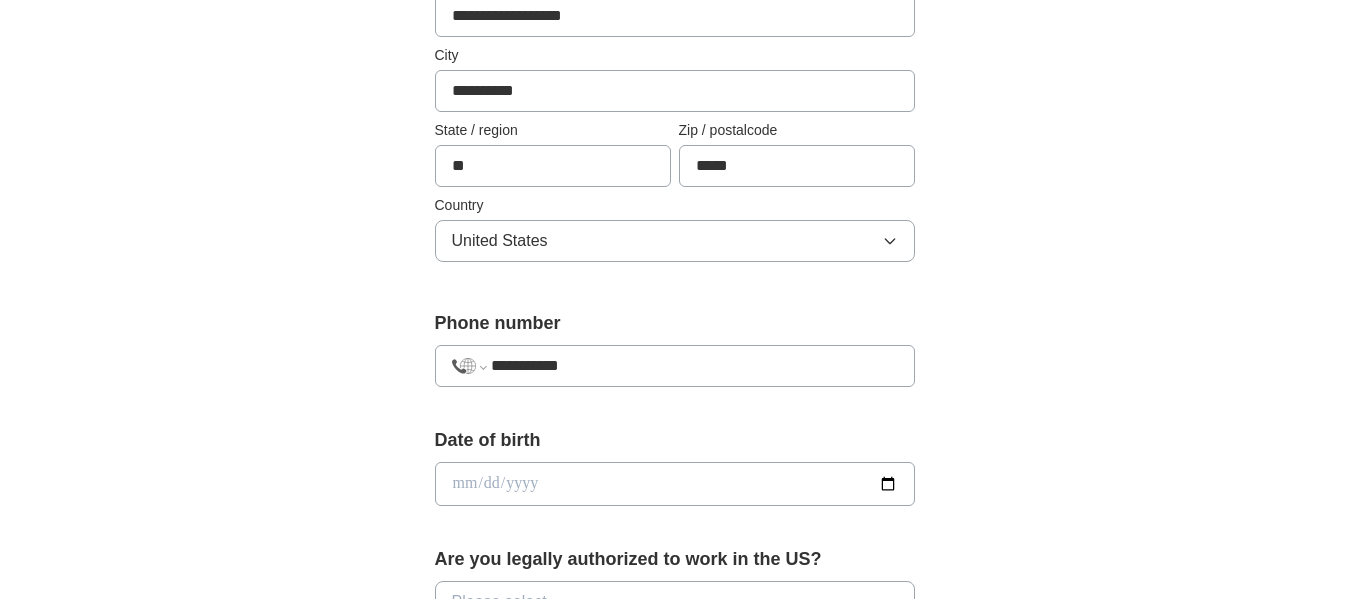 click at bounding box center [675, 484] 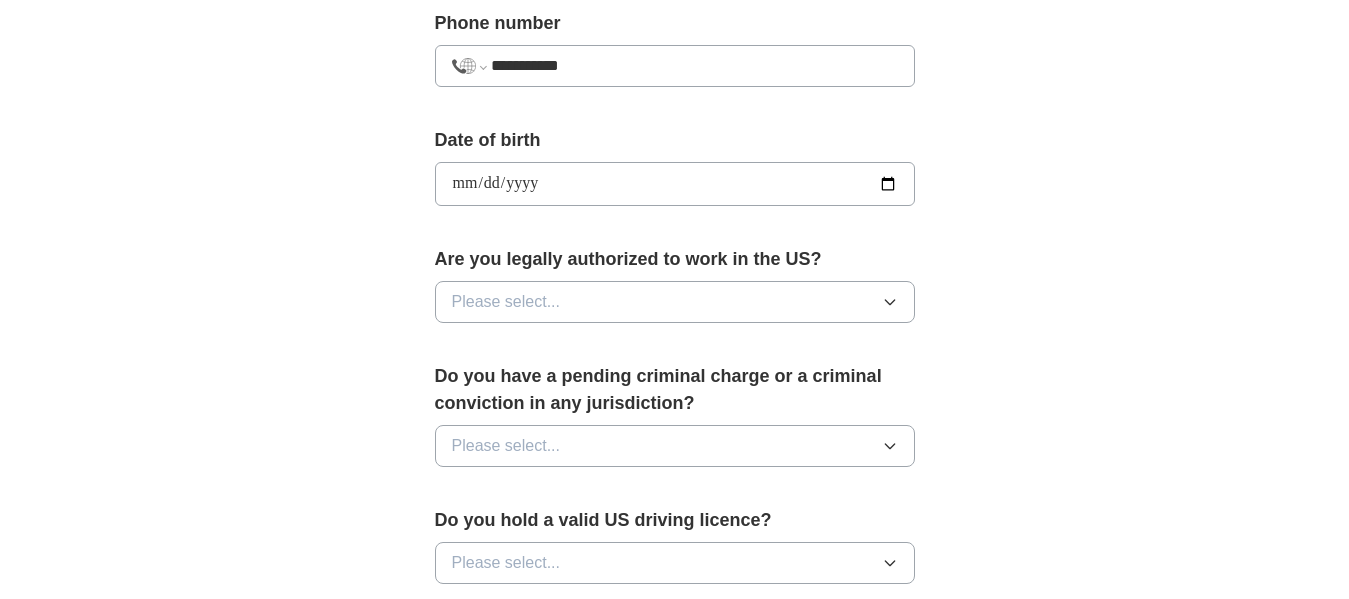 click on "**********" at bounding box center (675, 184) 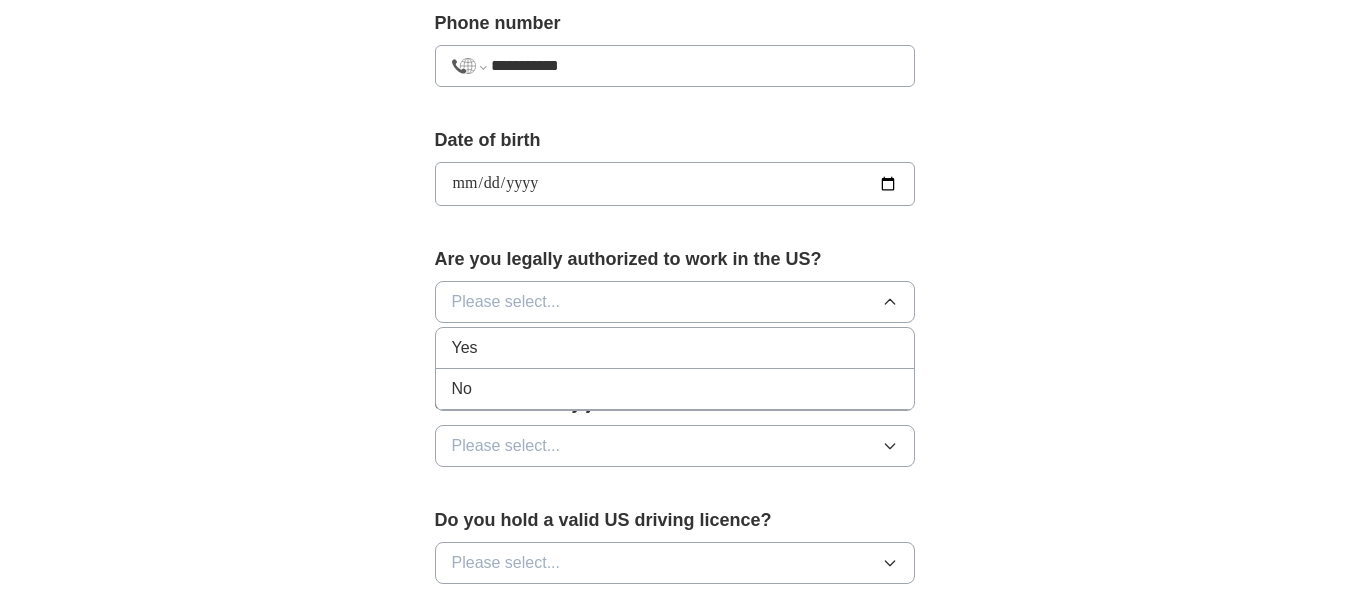 click on "Yes" at bounding box center (675, 348) 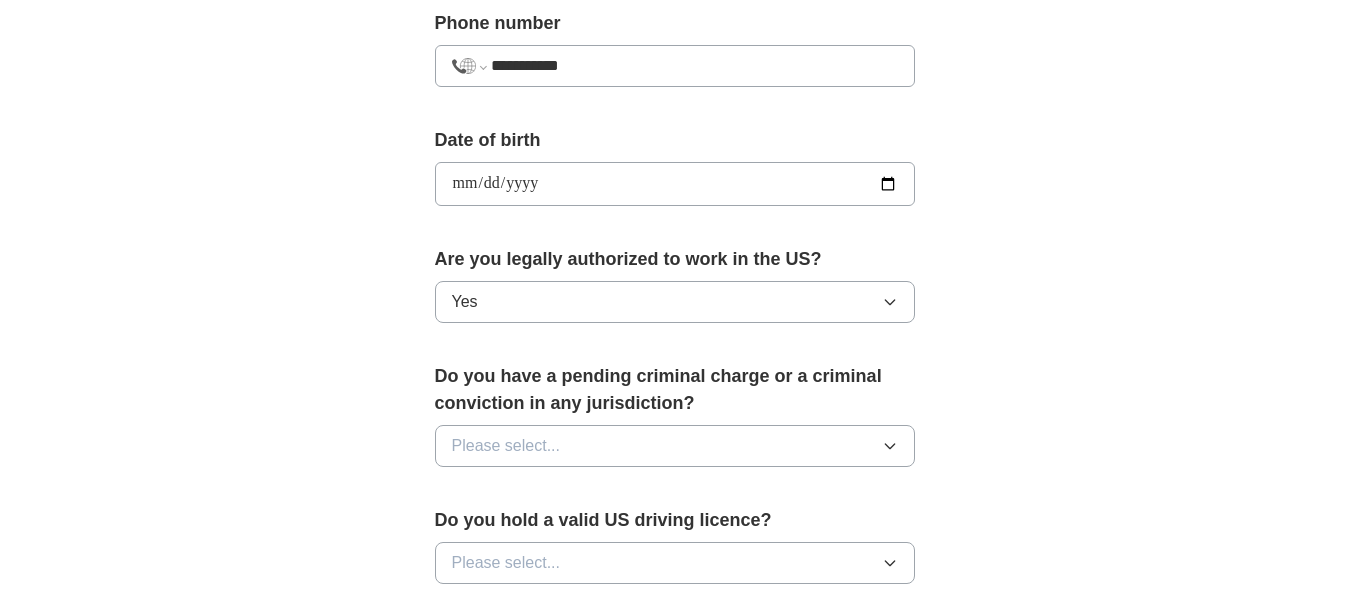 click 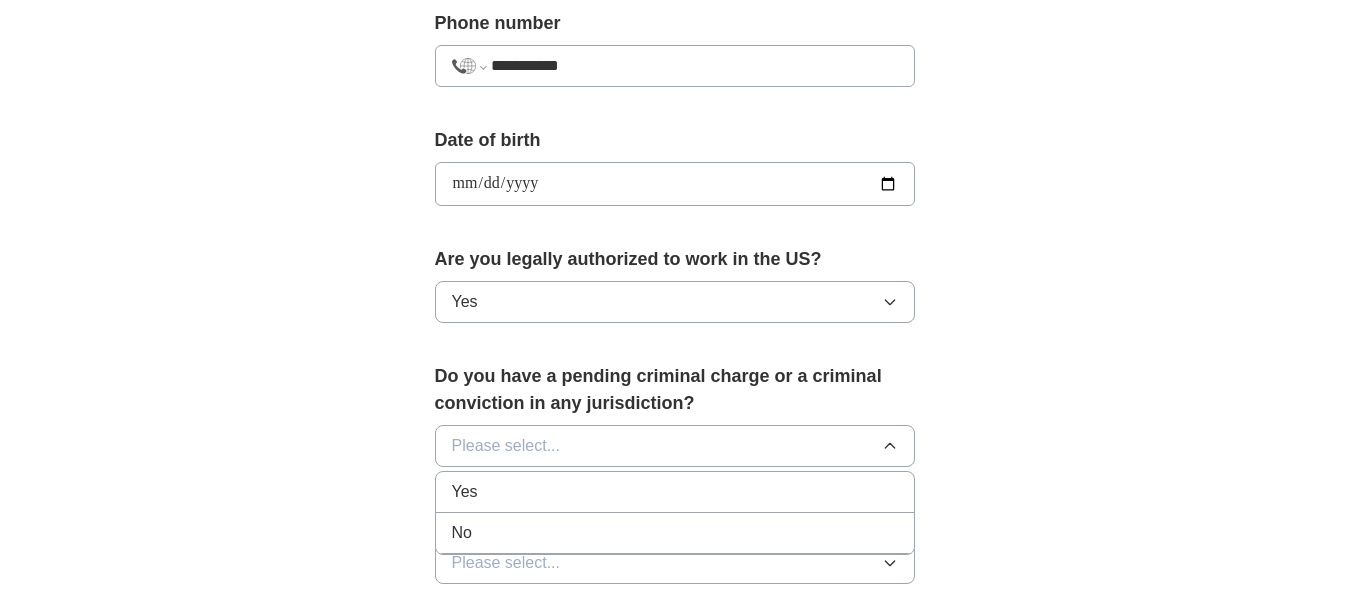 click on "No" at bounding box center (675, 533) 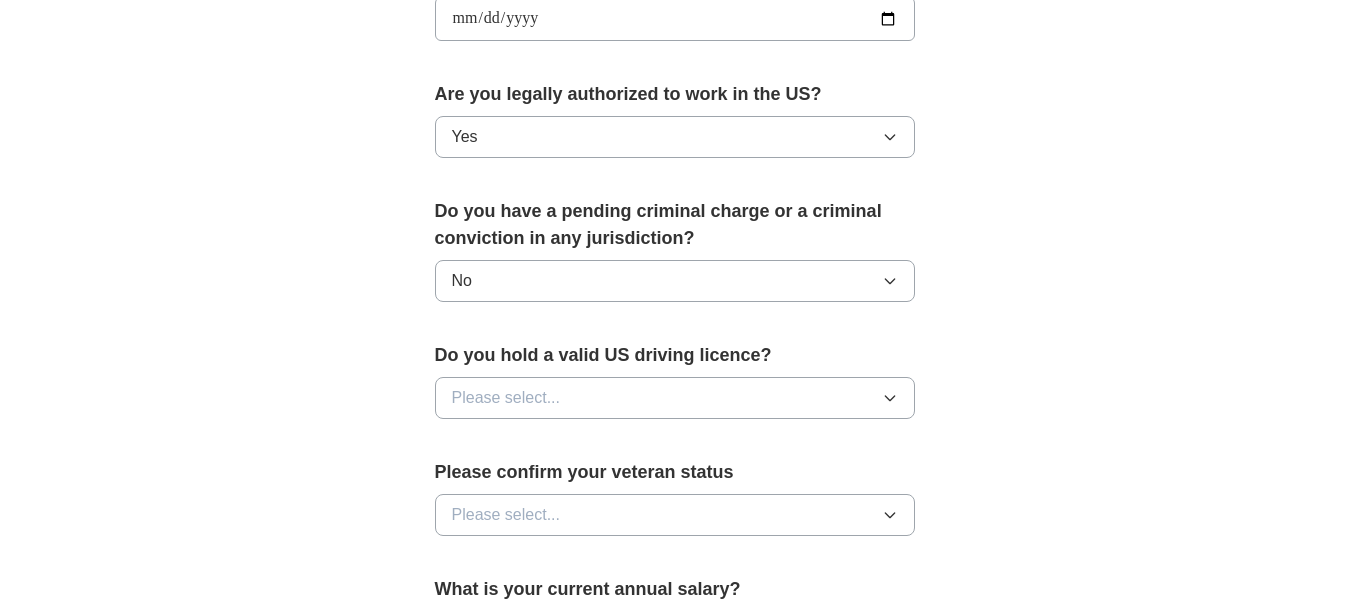 scroll, scrollTop: 1000, scrollLeft: 0, axis: vertical 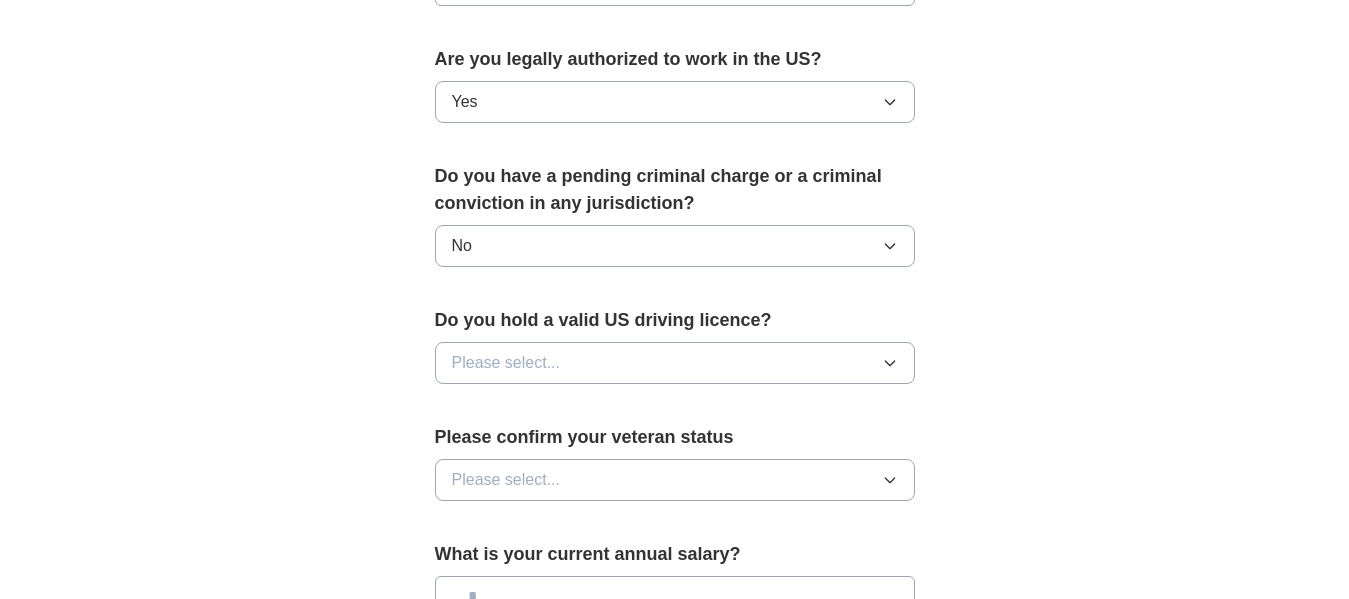 click 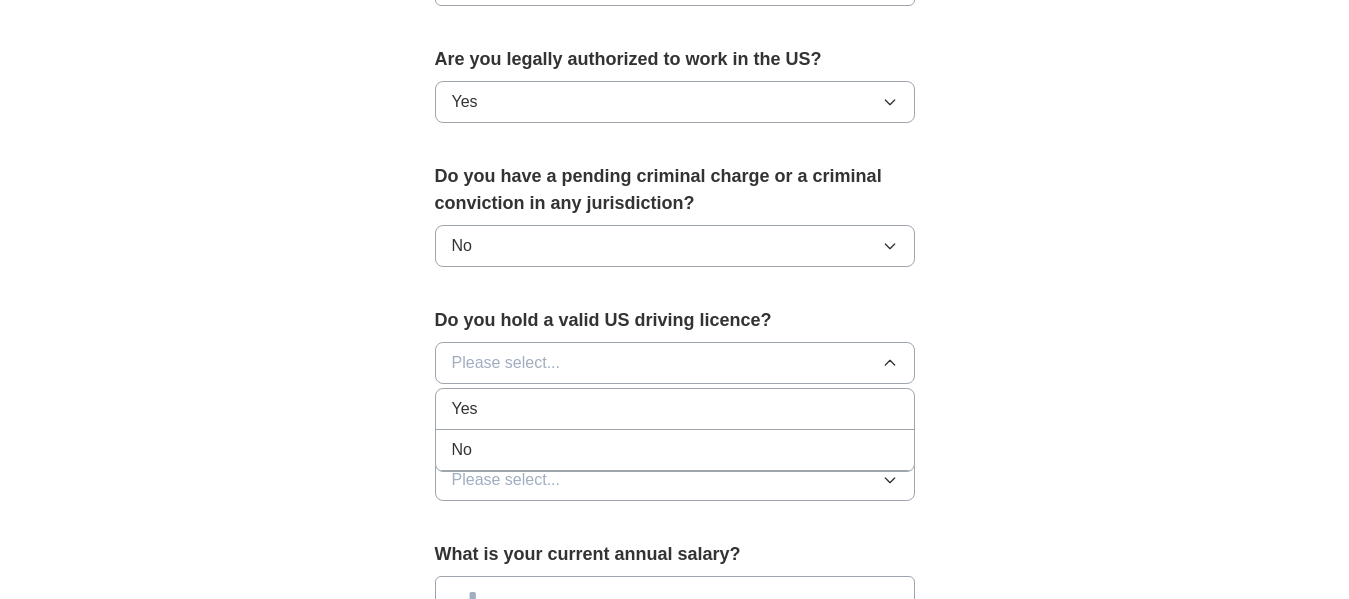 click on "Yes" at bounding box center [675, 409] 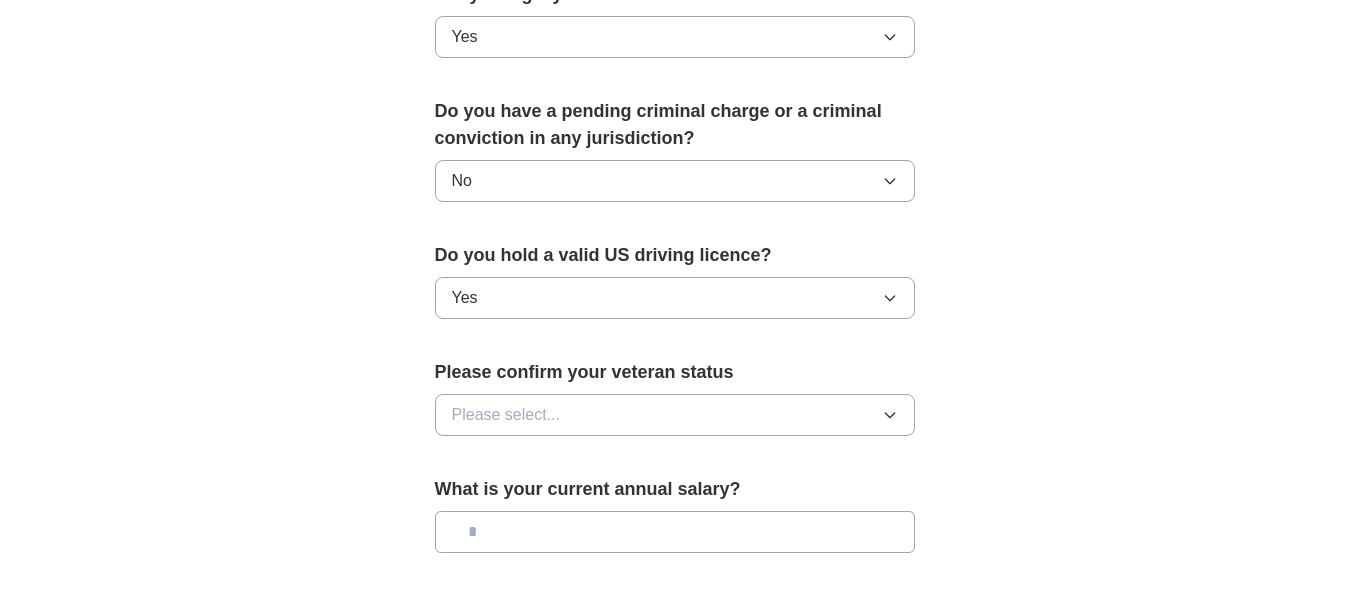 scroll, scrollTop: 1100, scrollLeft: 0, axis: vertical 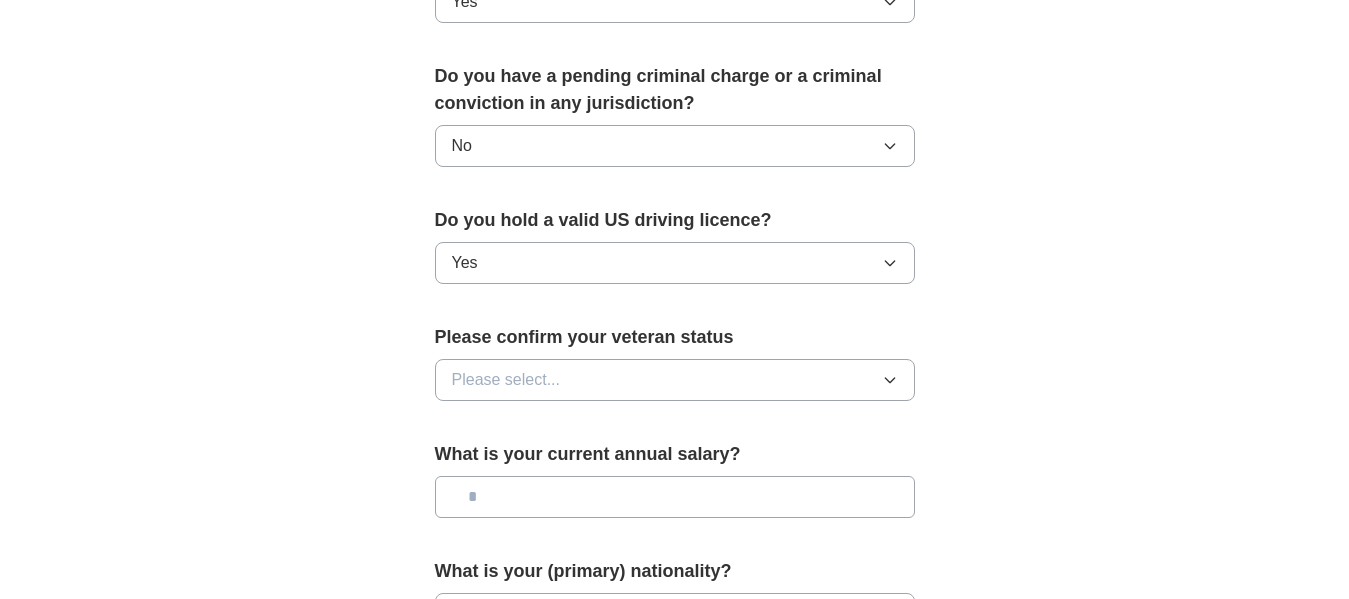 click 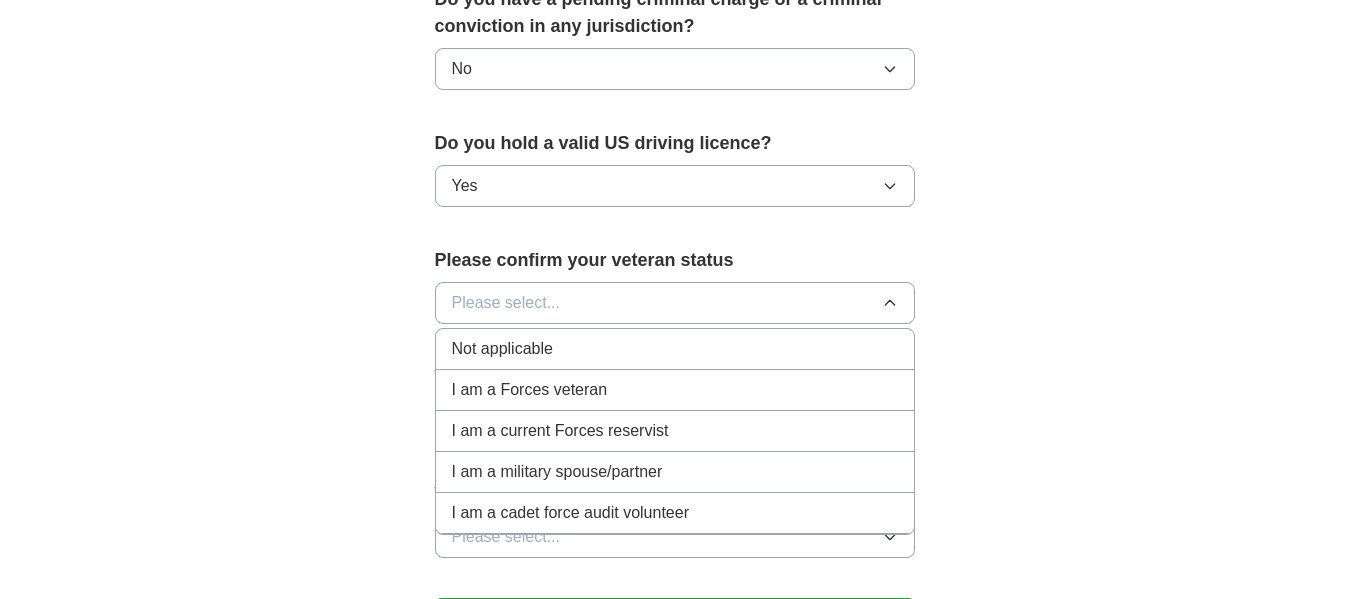 scroll, scrollTop: 1200, scrollLeft: 0, axis: vertical 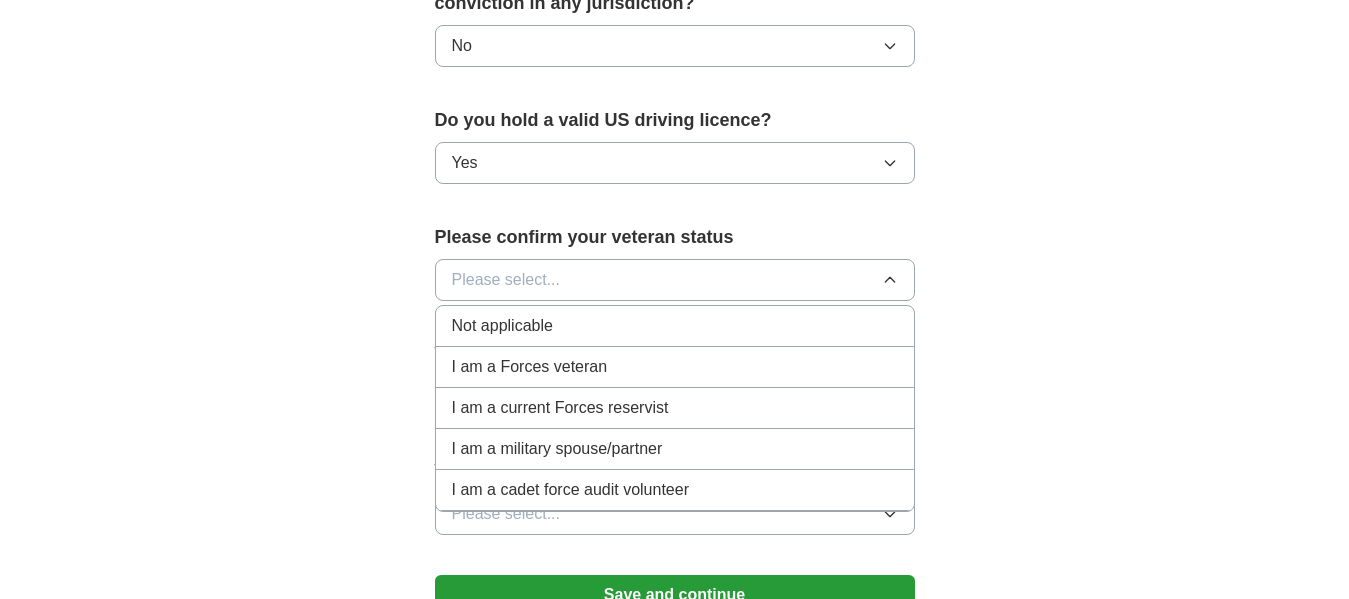 click on "I am a  Forces veteran" at bounding box center (530, 367) 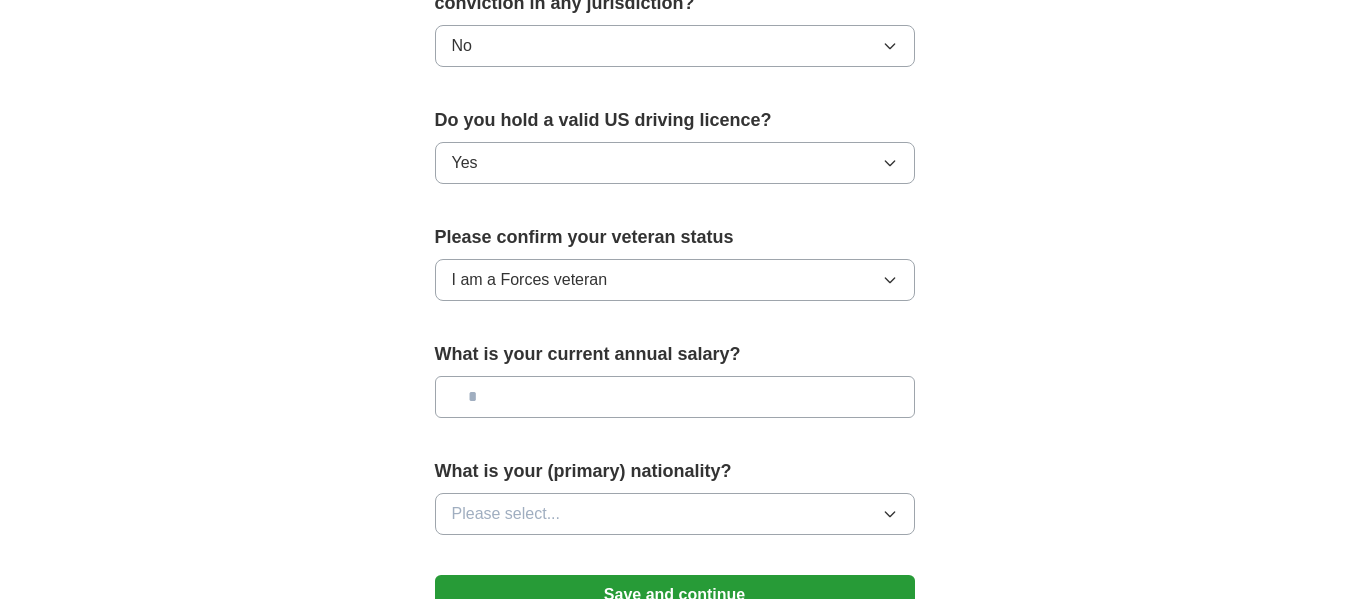 click at bounding box center (675, 397) 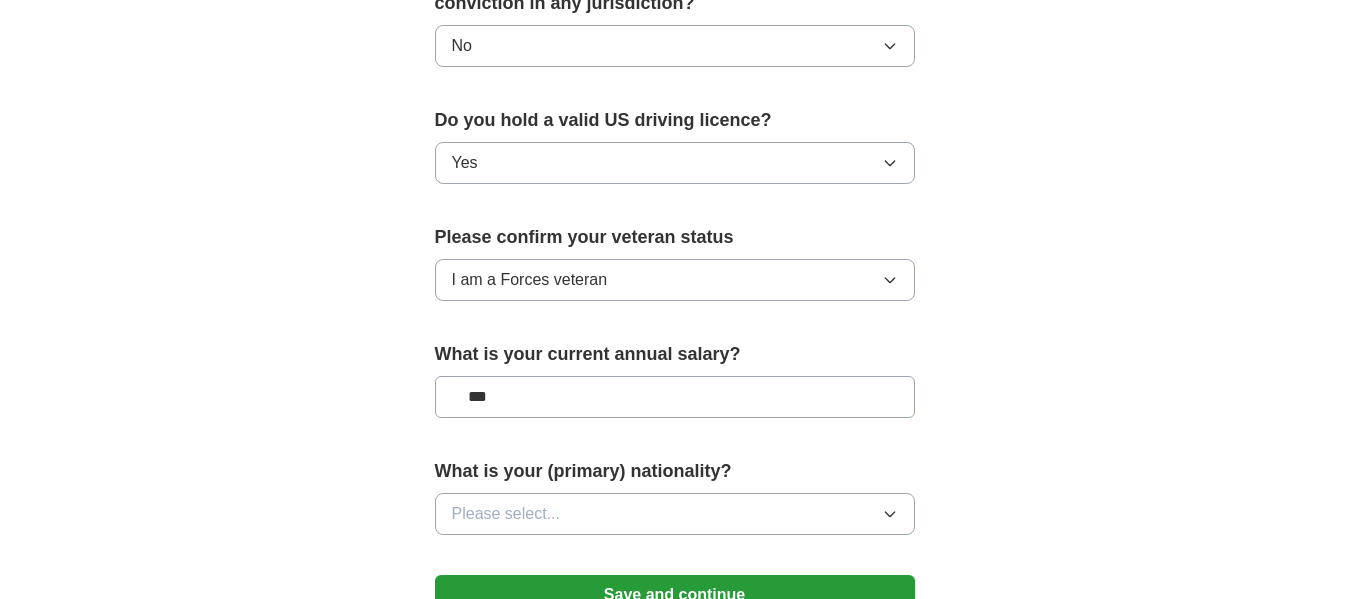 type on "**" 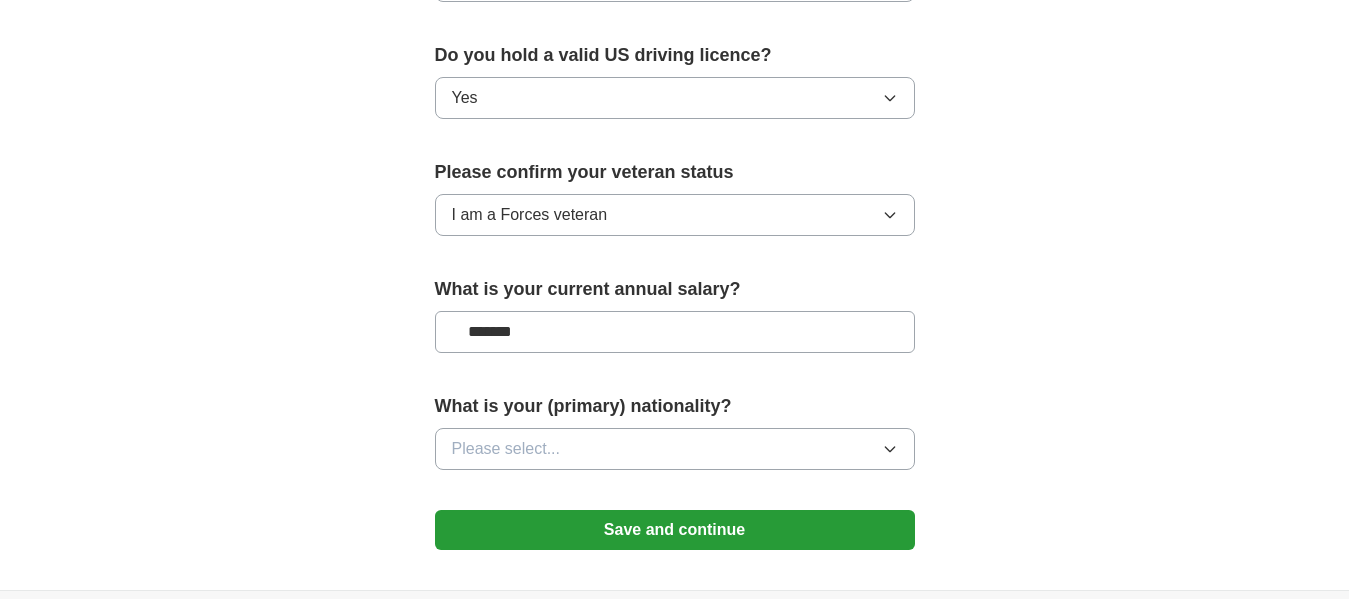 scroll, scrollTop: 1300, scrollLeft: 0, axis: vertical 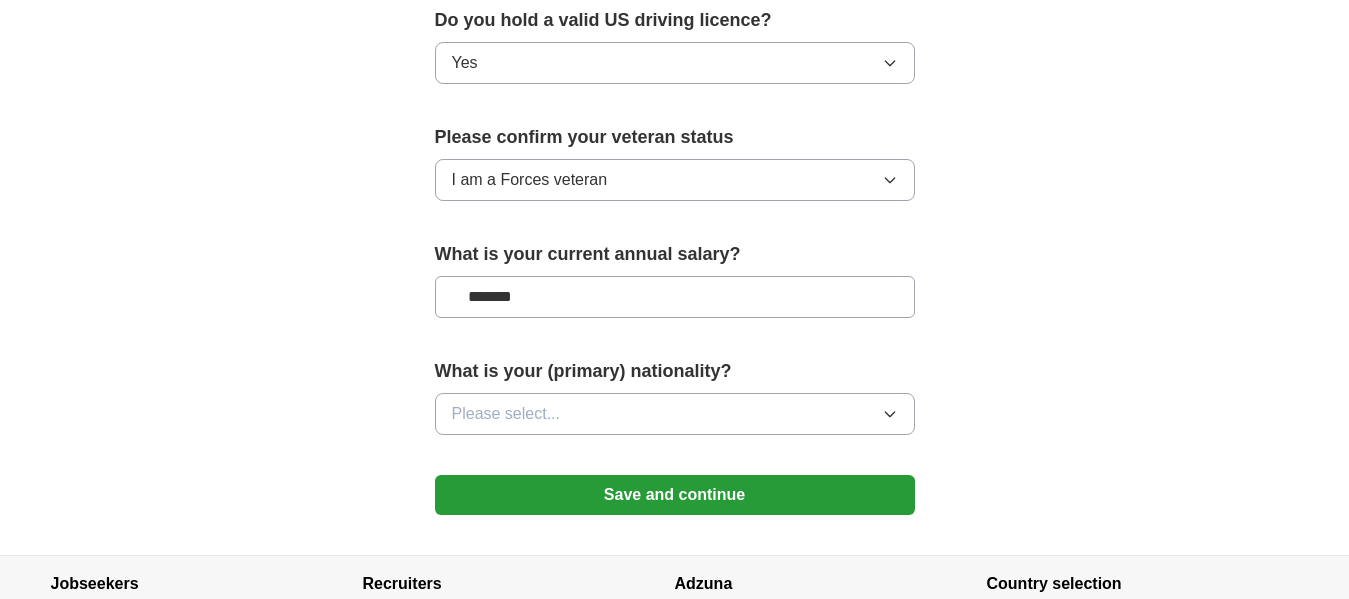 type on "*******" 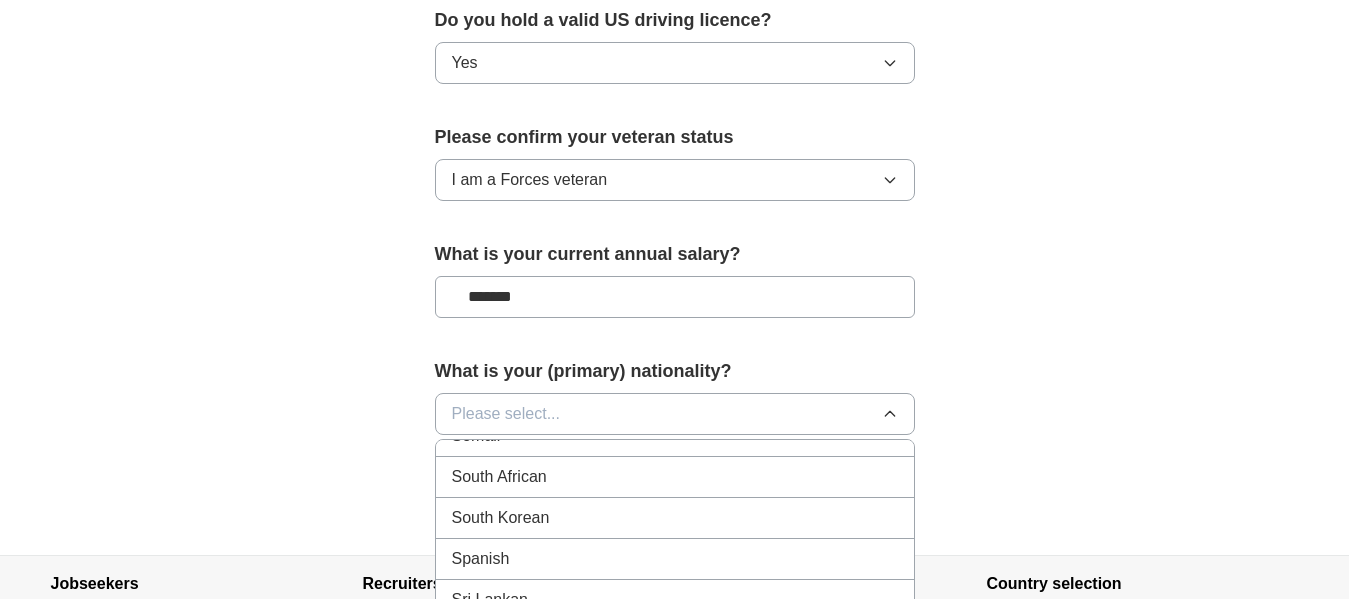 scroll, scrollTop: 6700, scrollLeft: 0, axis: vertical 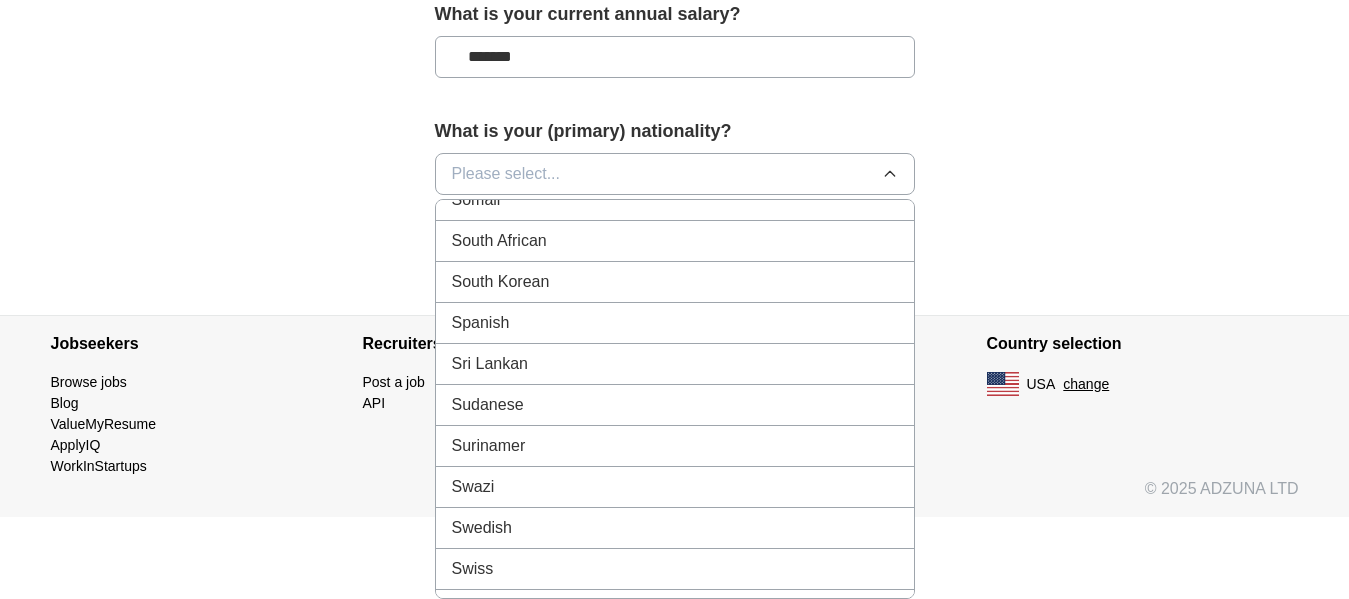 click on "Spanish" at bounding box center (675, 323) 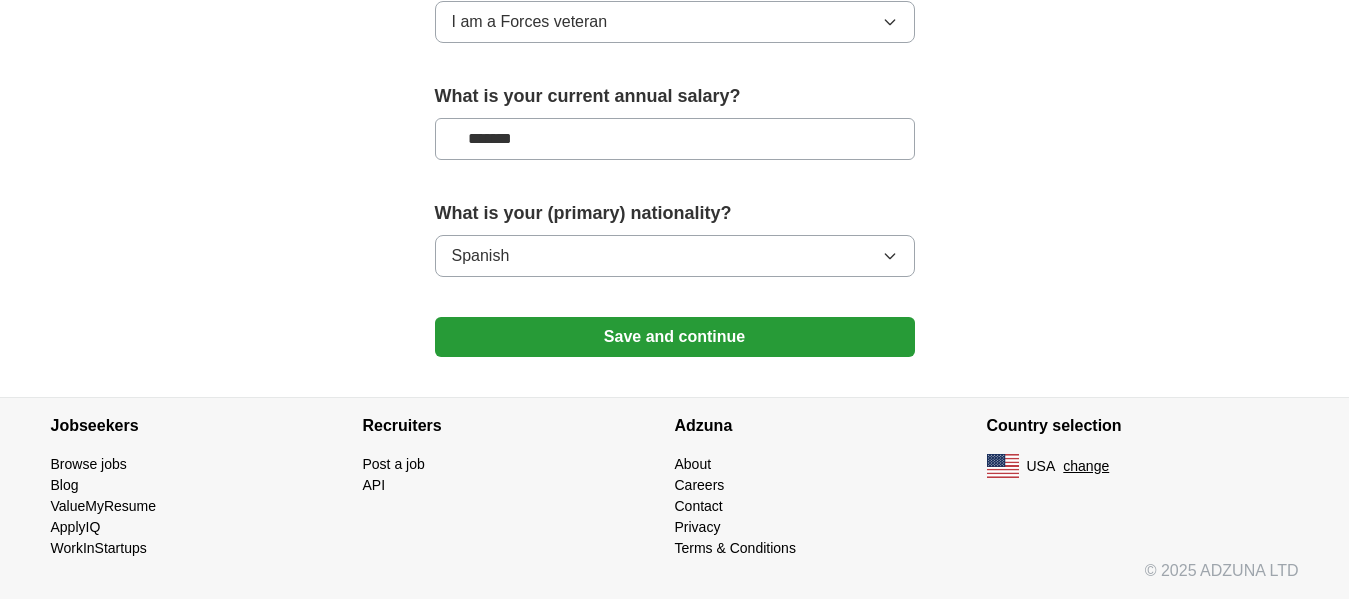 scroll, scrollTop: 1458, scrollLeft: 0, axis: vertical 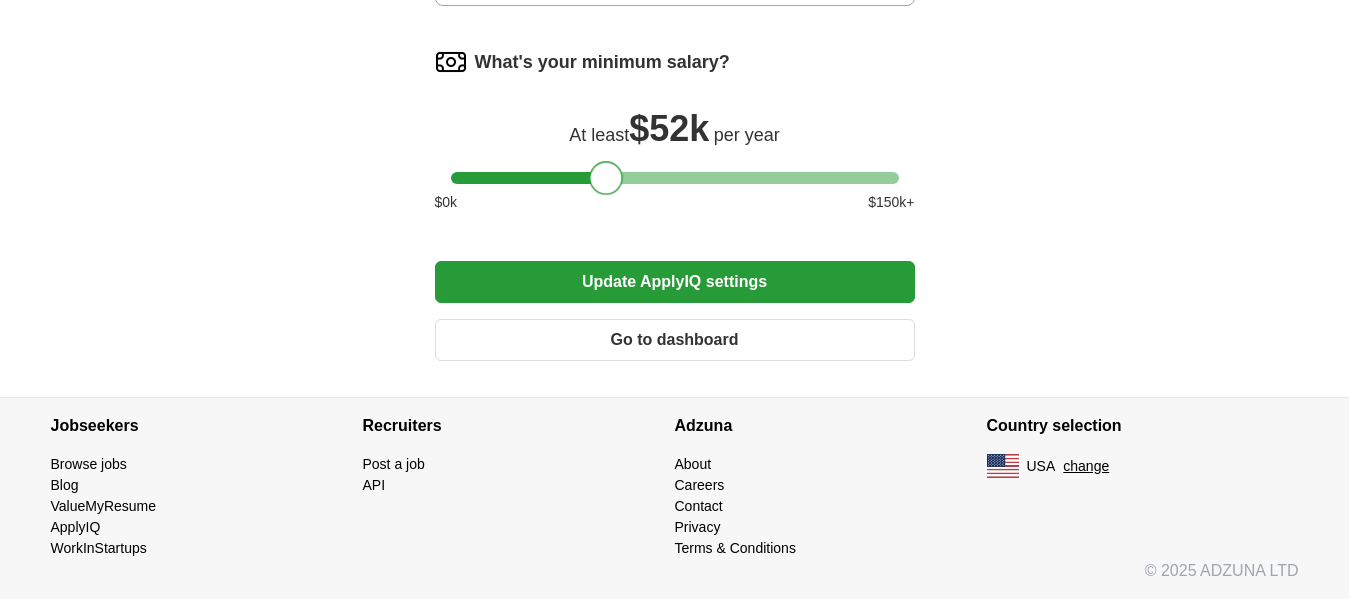drag, startPoint x: 467, startPoint y: 172, endPoint x: 610, endPoint y: 169, distance: 143.03146 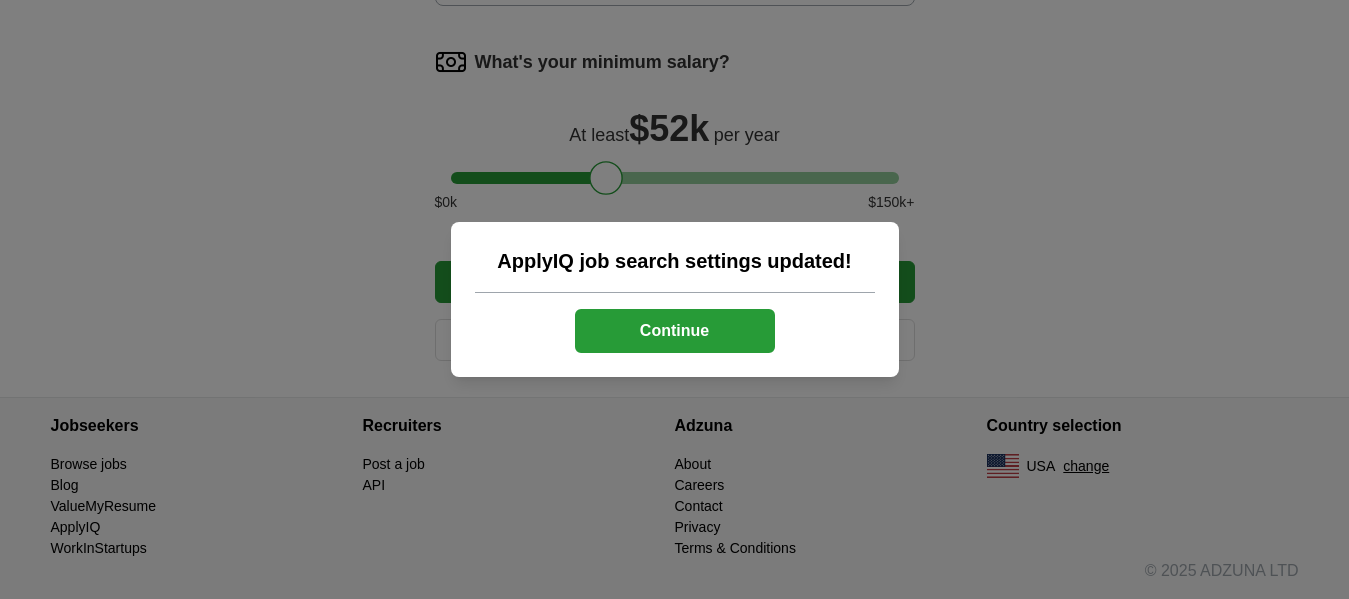 click on "Continue" at bounding box center [675, 331] 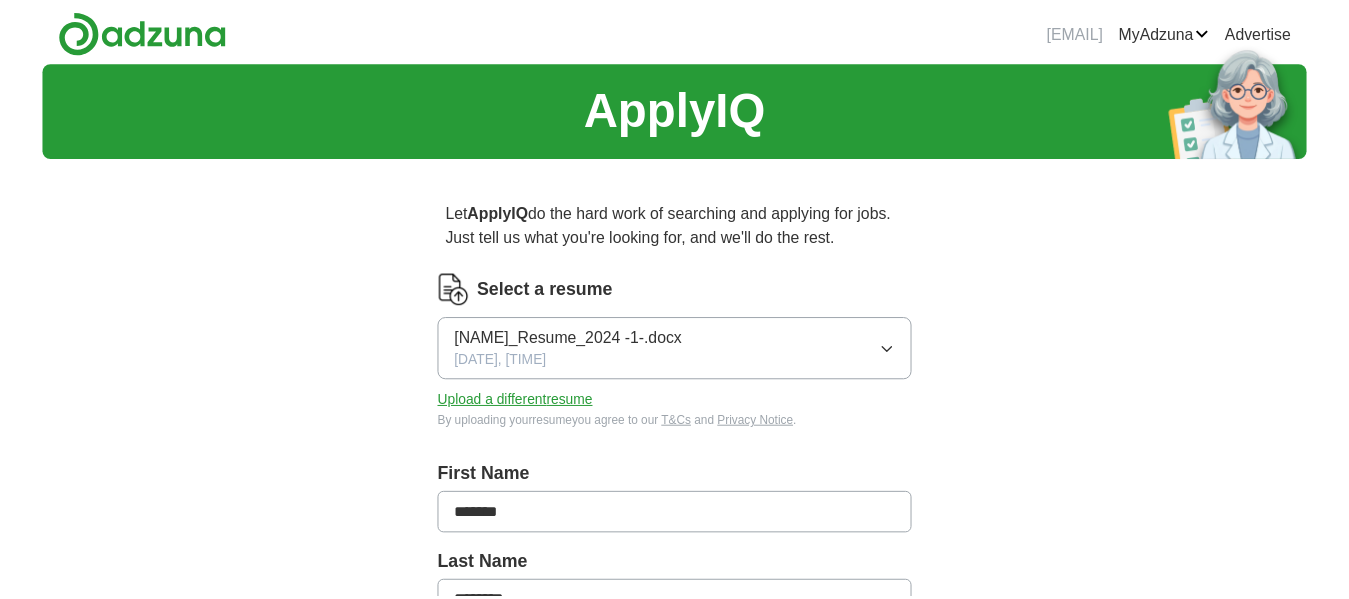 scroll, scrollTop: 0, scrollLeft: 0, axis: both 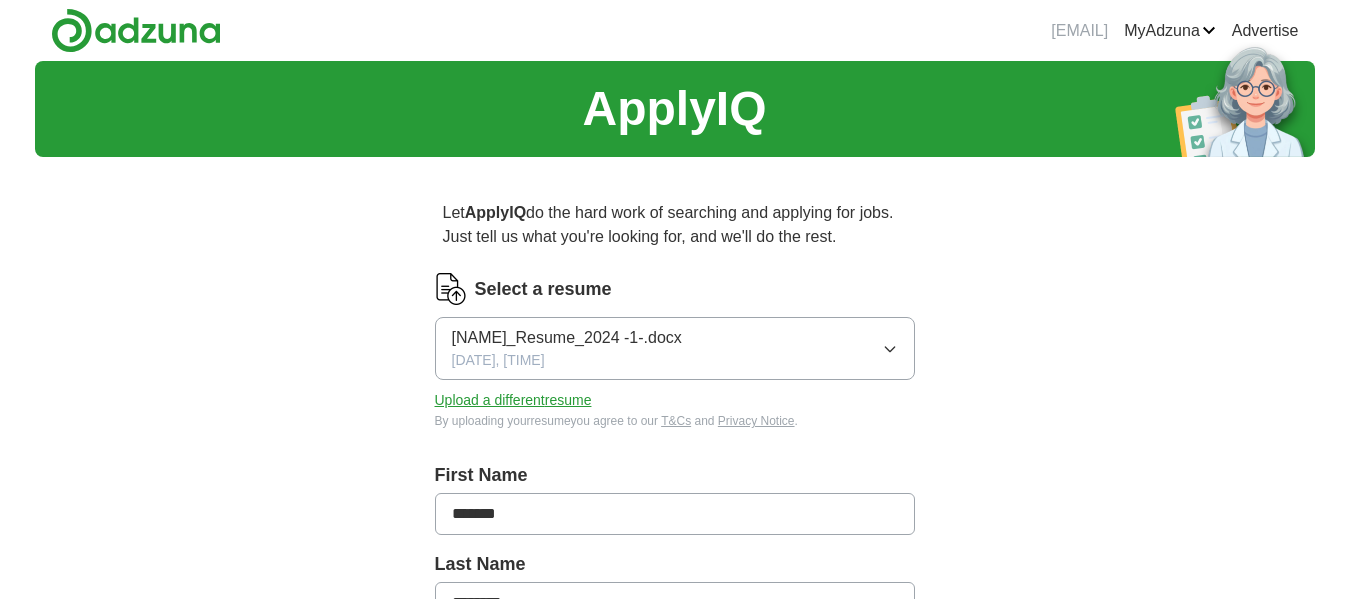 click on "Upload a different  resume" at bounding box center (513, 400) 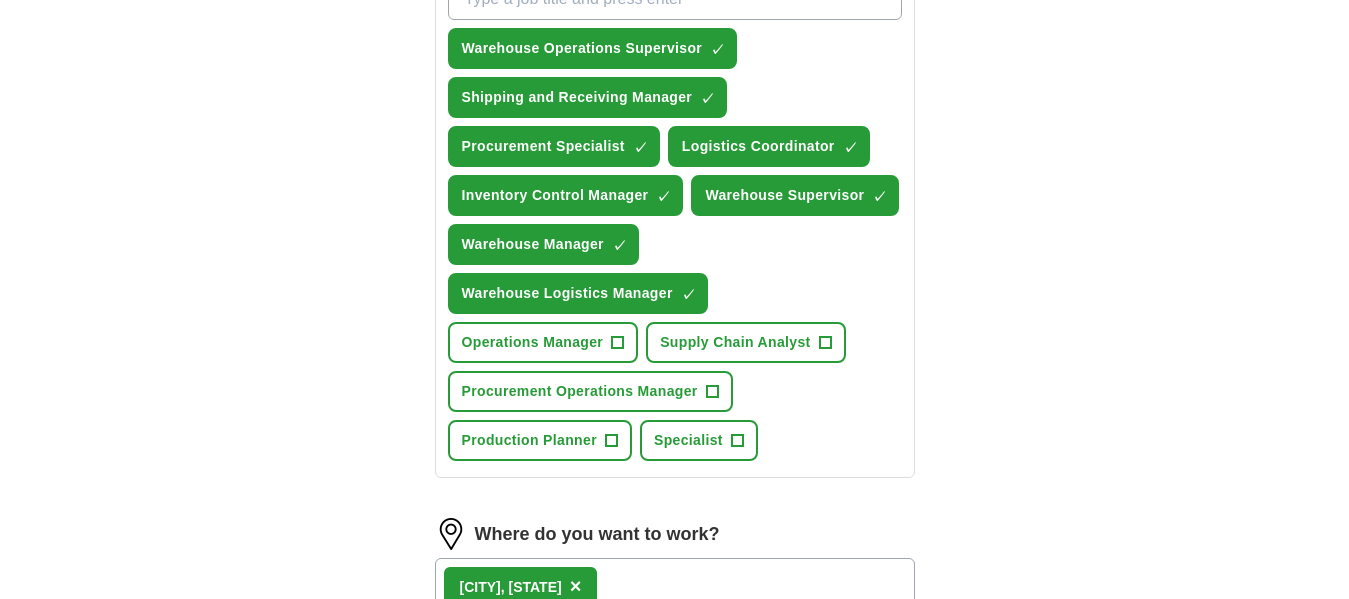 scroll, scrollTop: 800, scrollLeft: 0, axis: vertical 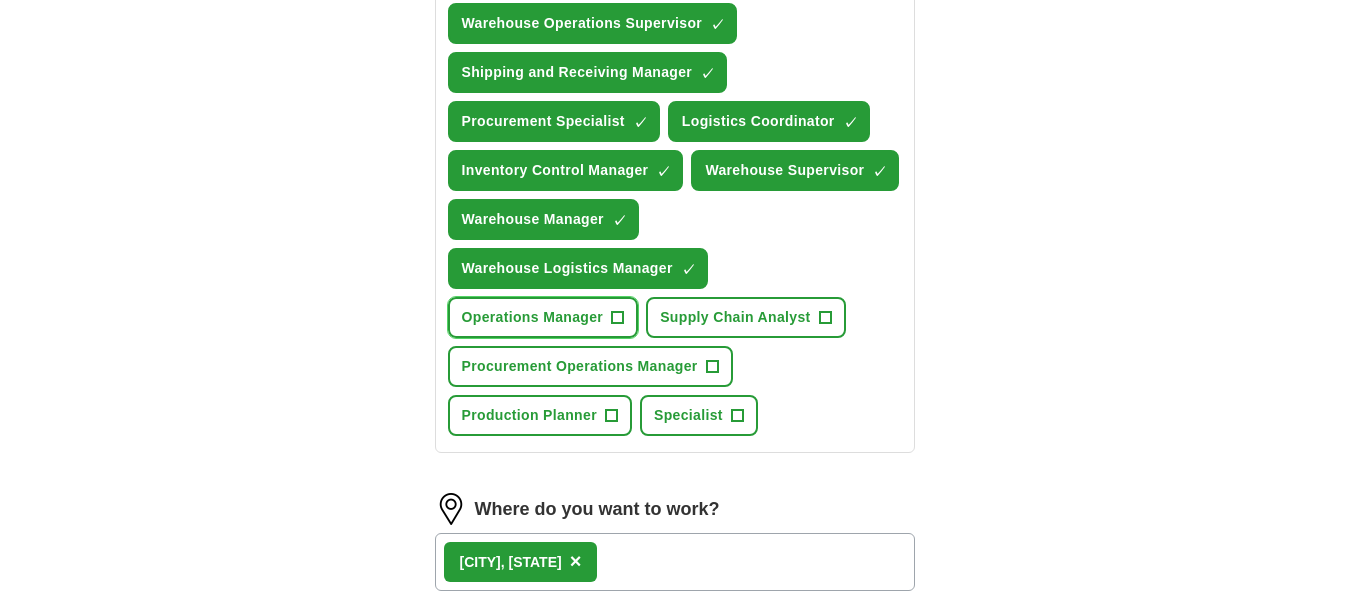 click on "Operations Manager" at bounding box center (533, 317) 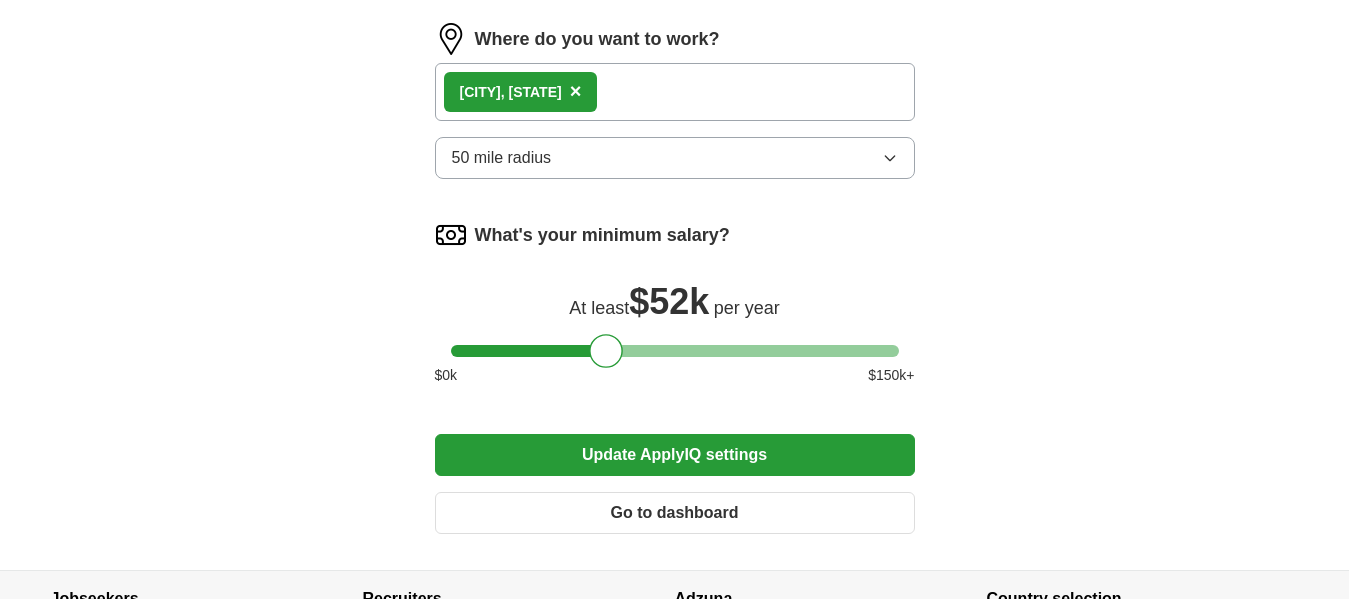 scroll, scrollTop: 1300, scrollLeft: 0, axis: vertical 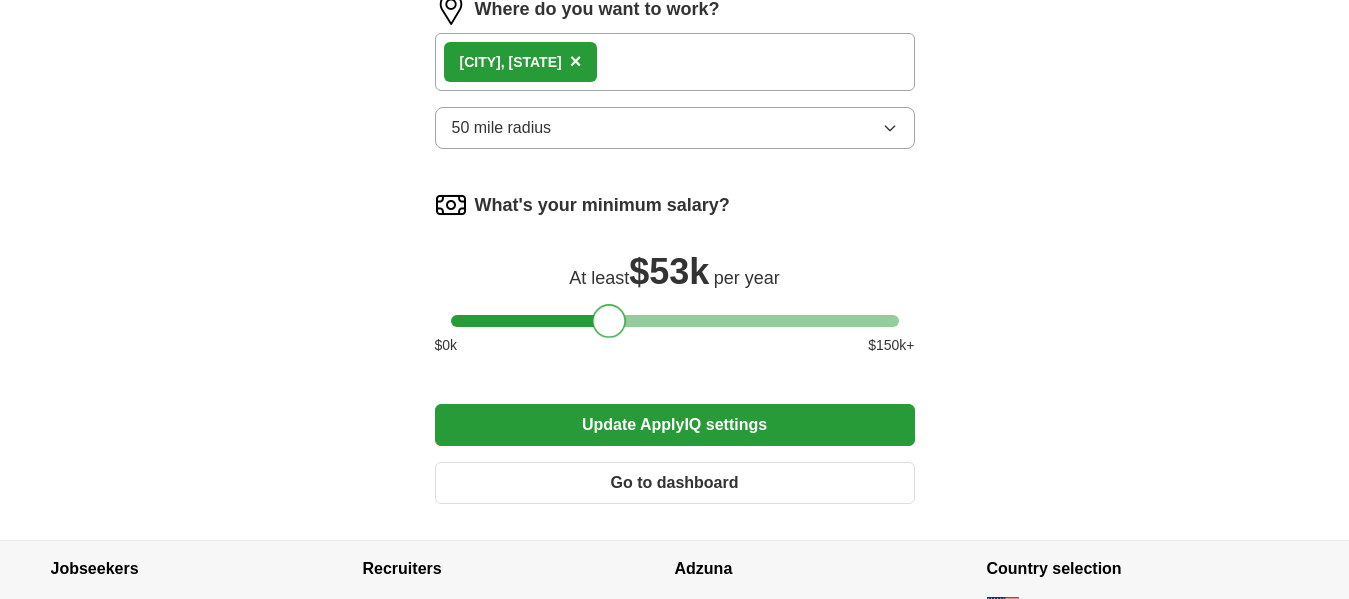 drag, startPoint x: 603, startPoint y: 317, endPoint x: 607, endPoint y: 298, distance: 19.416489 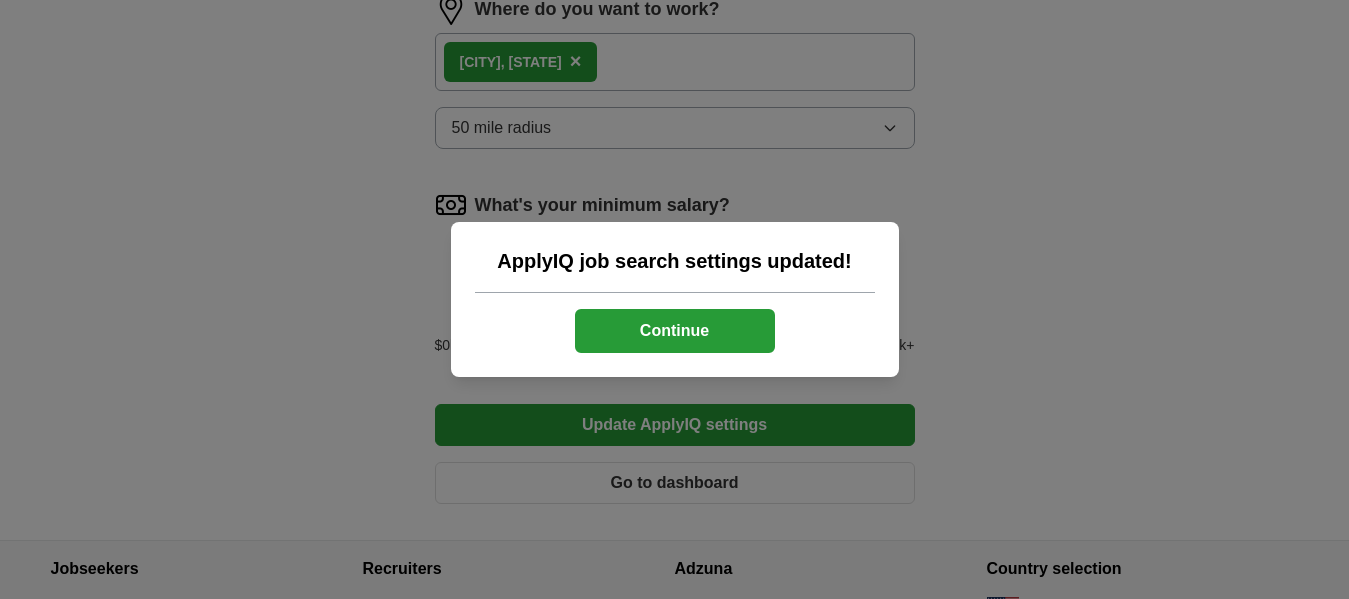click on "Continue" at bounding box center (675, 331) 